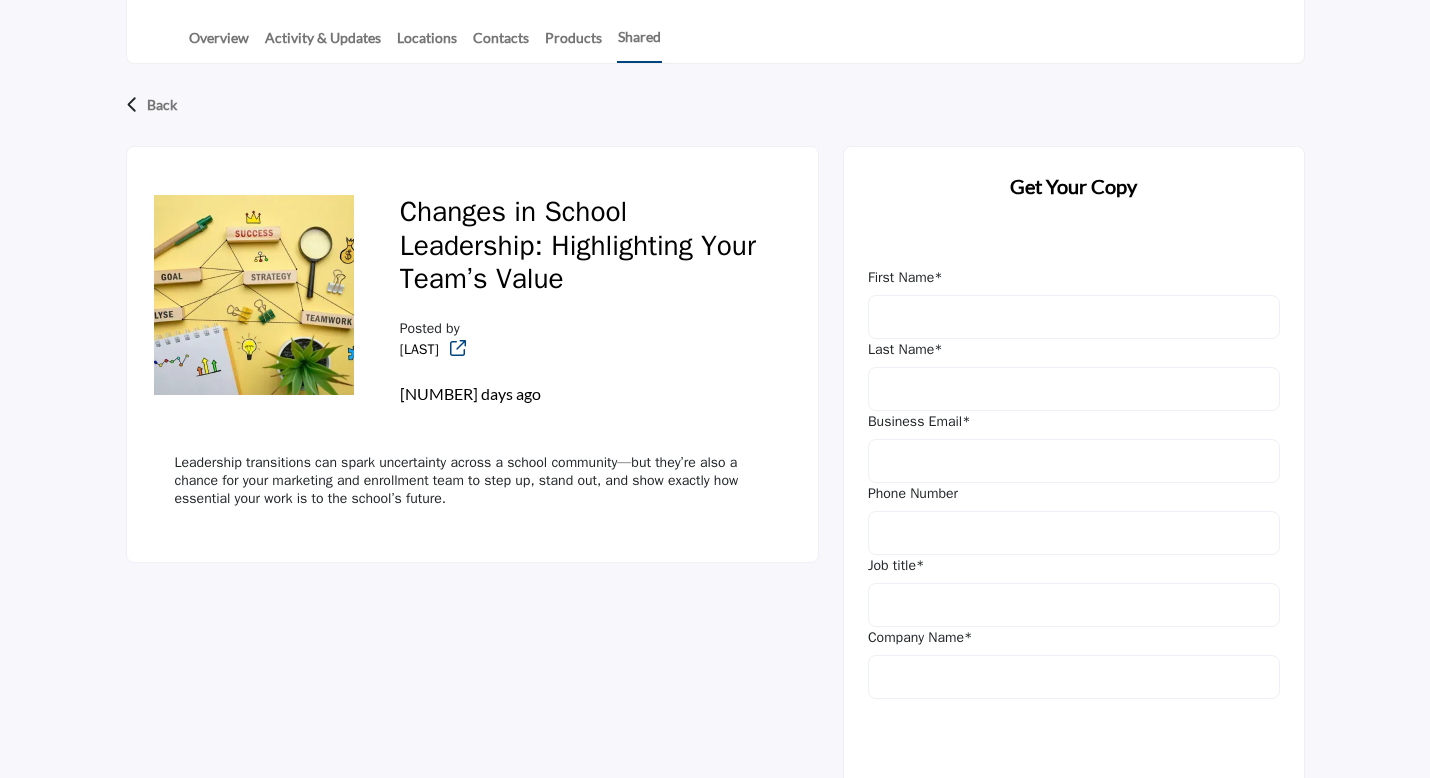 scroll, scrollTop: 464, scrollLeft: 0, axis: vertical 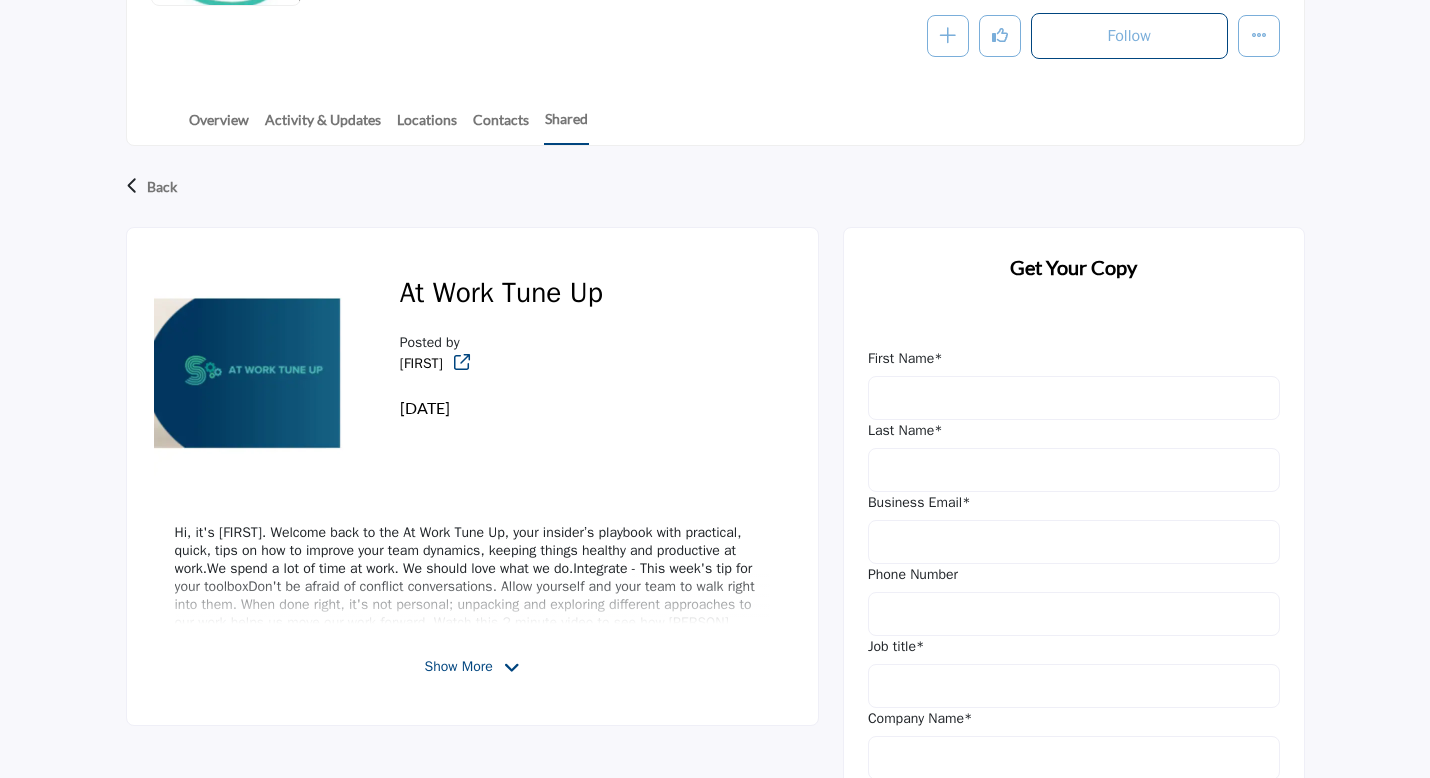 click on "Show More" at bounding box center [459, 666] 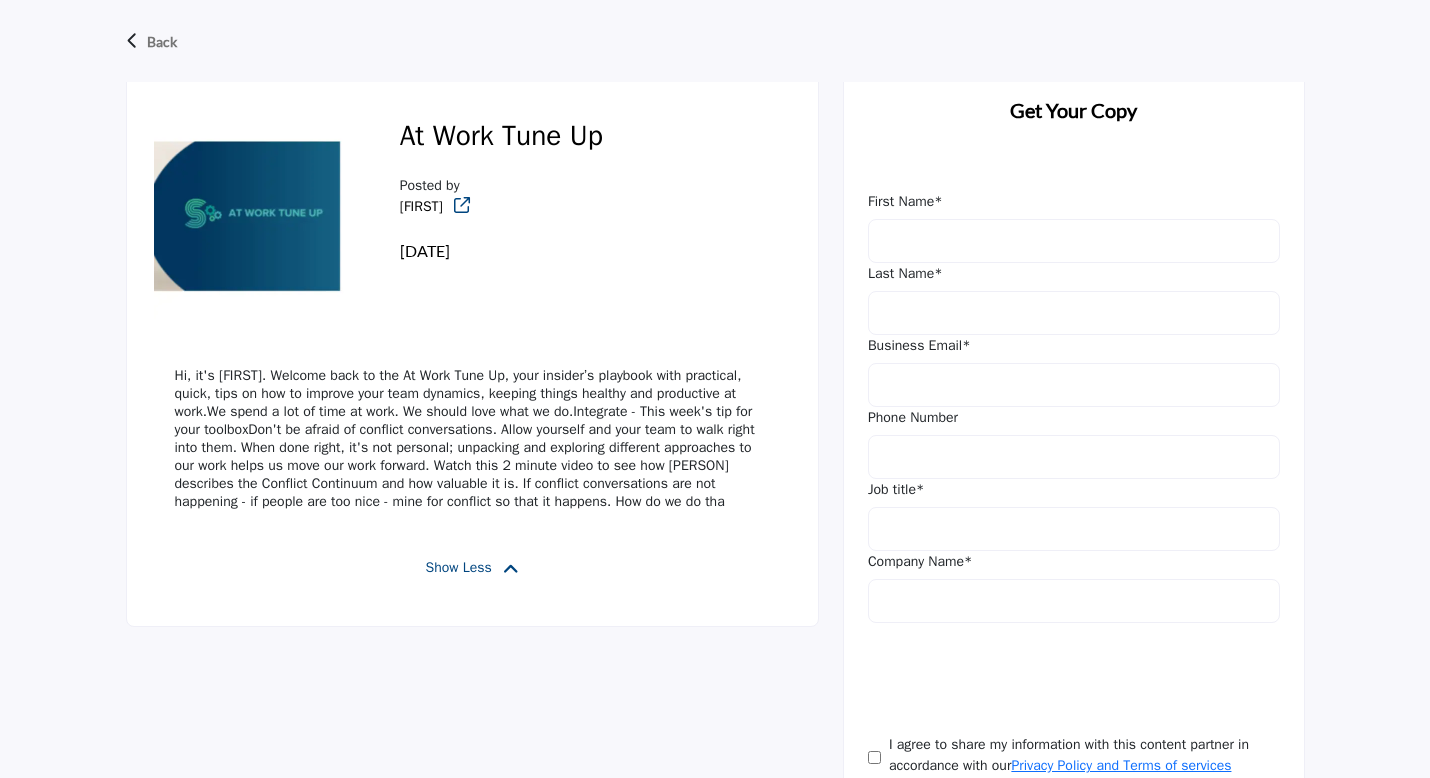 scroll, scrollTop: 552, scrollLeft: 0, axis: vertical 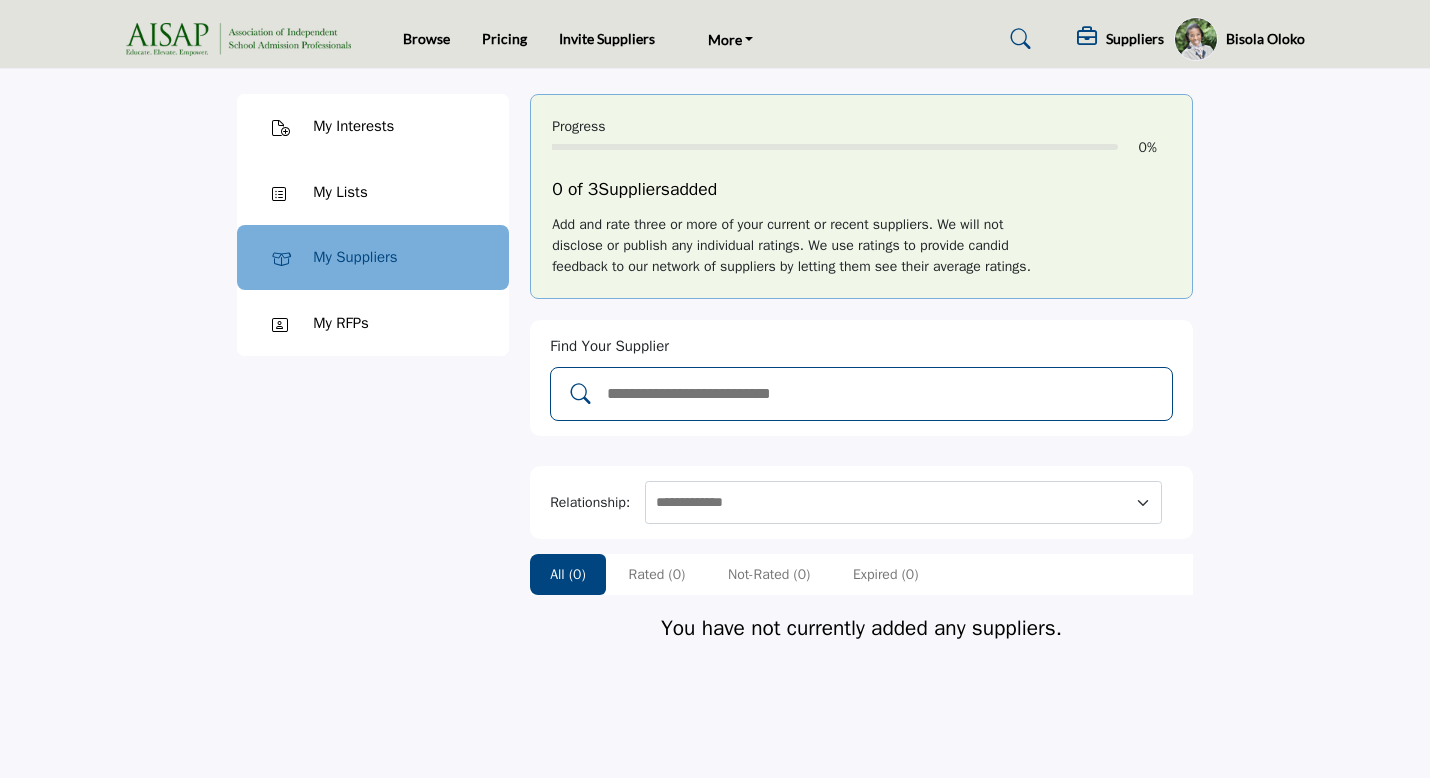 click at bounding box center (882, 394) 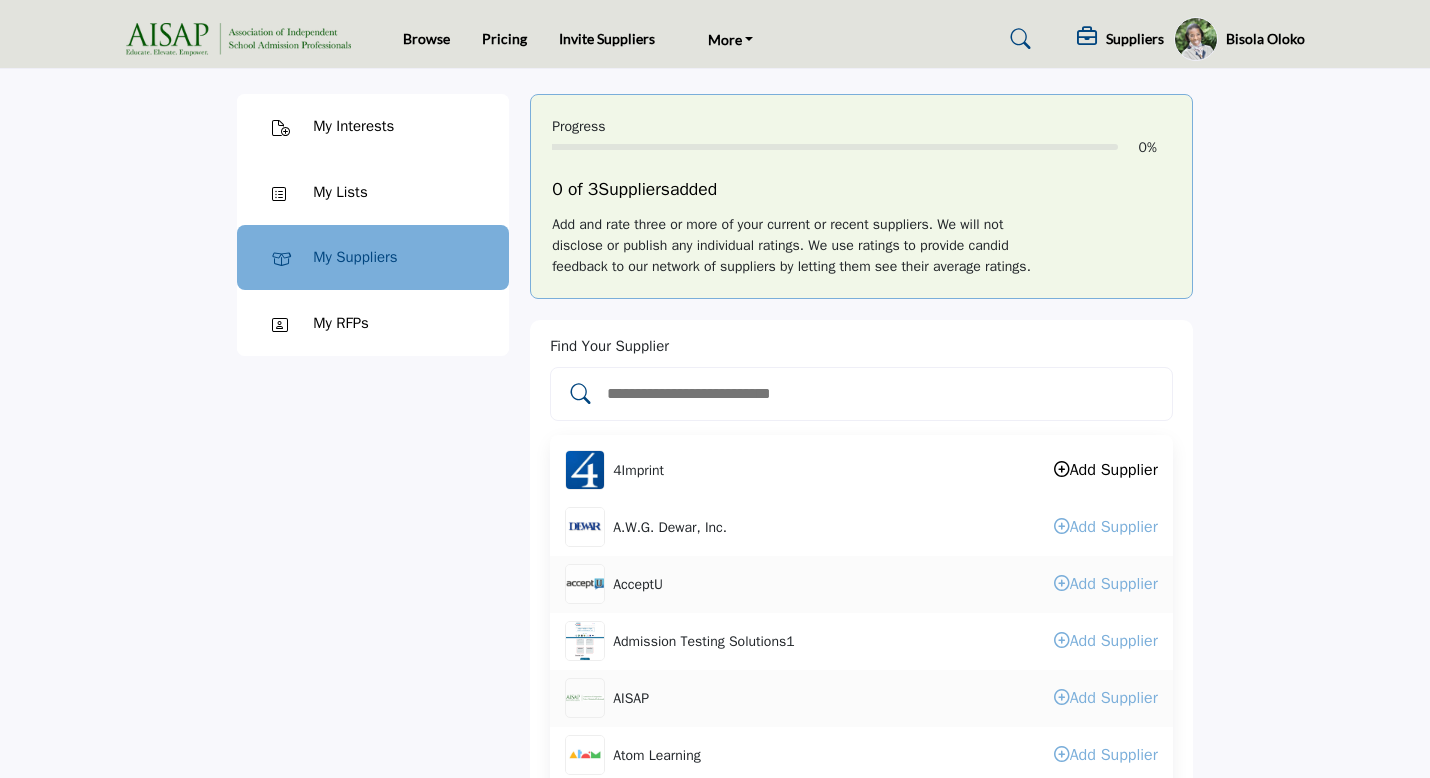 click at bounding box center [1062, 469] 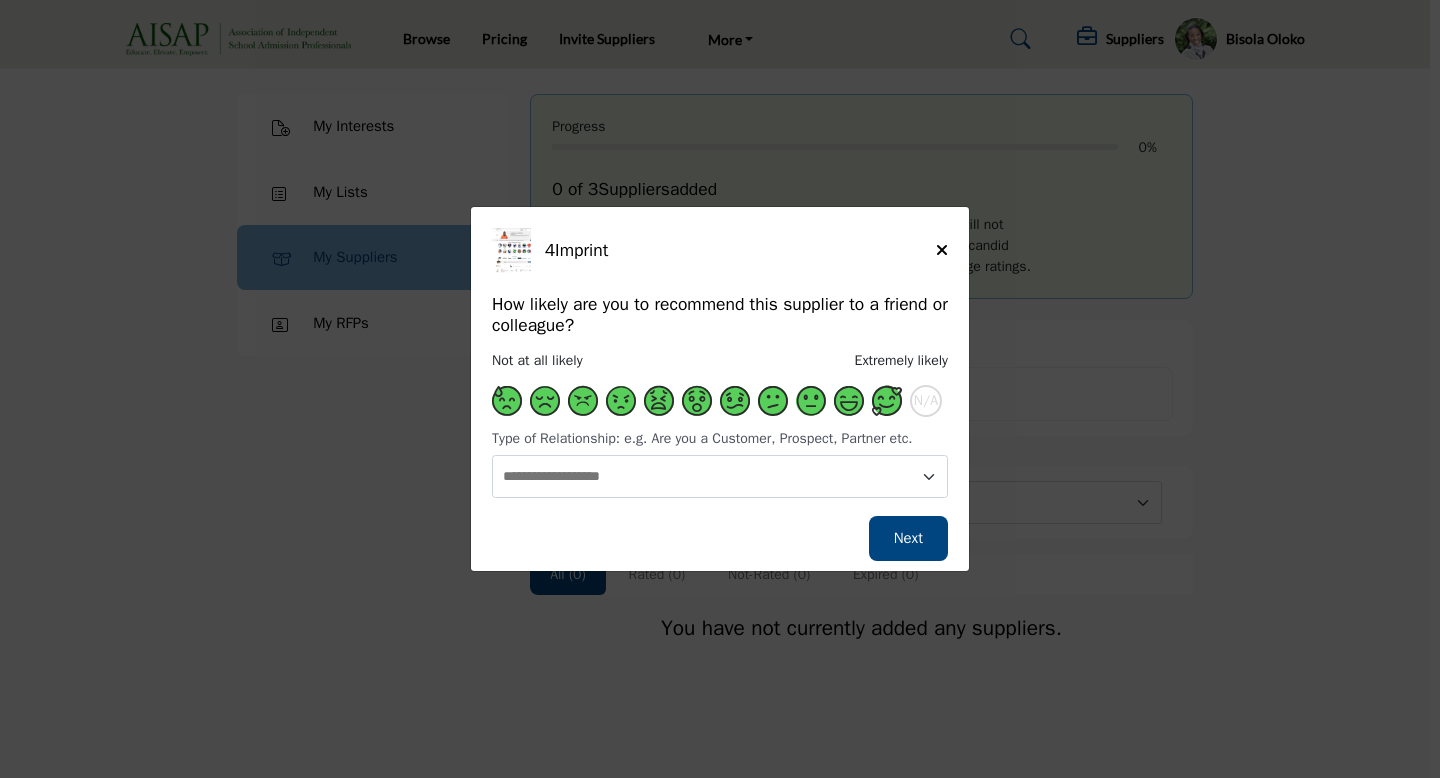 click at bounding box center (887, 401) 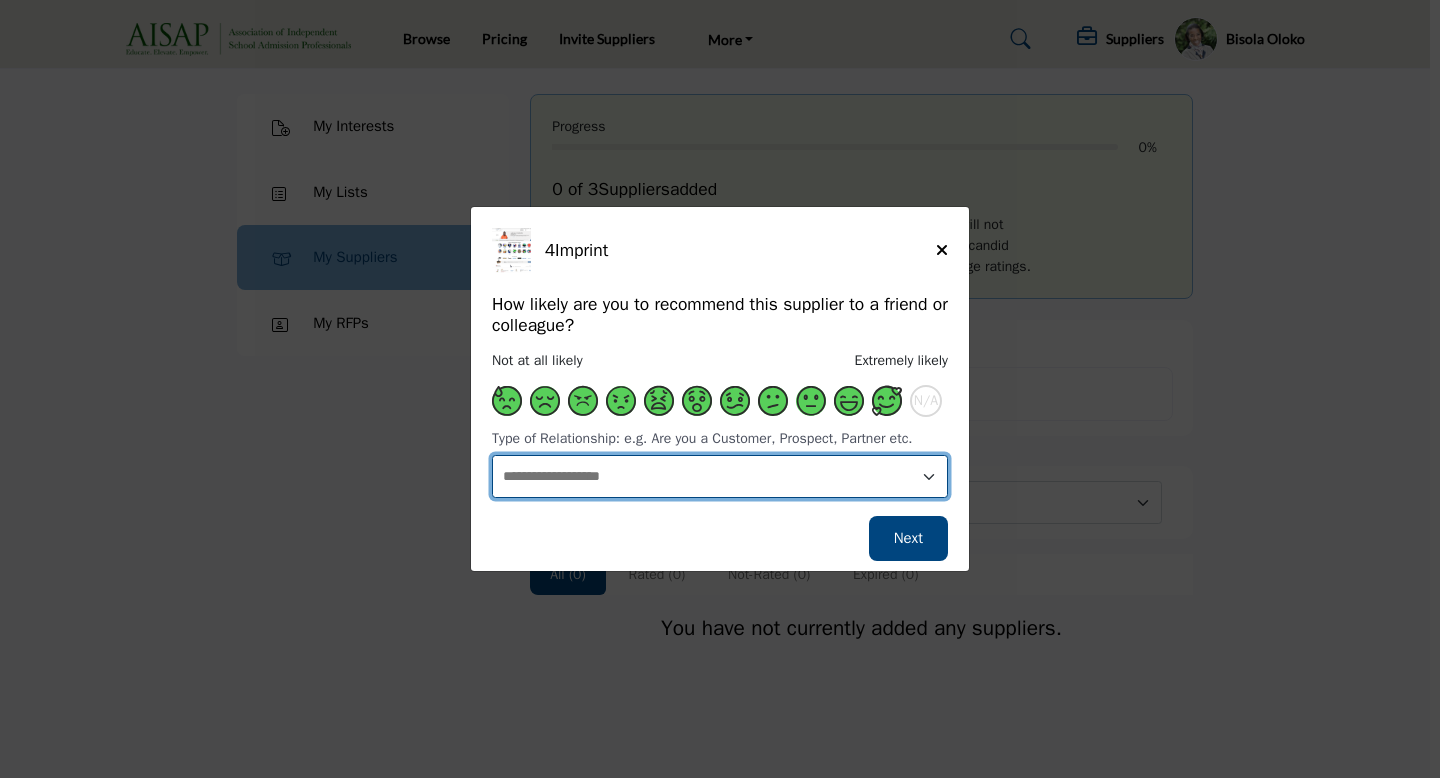 click on "**********" at bounding box center [720, 476] 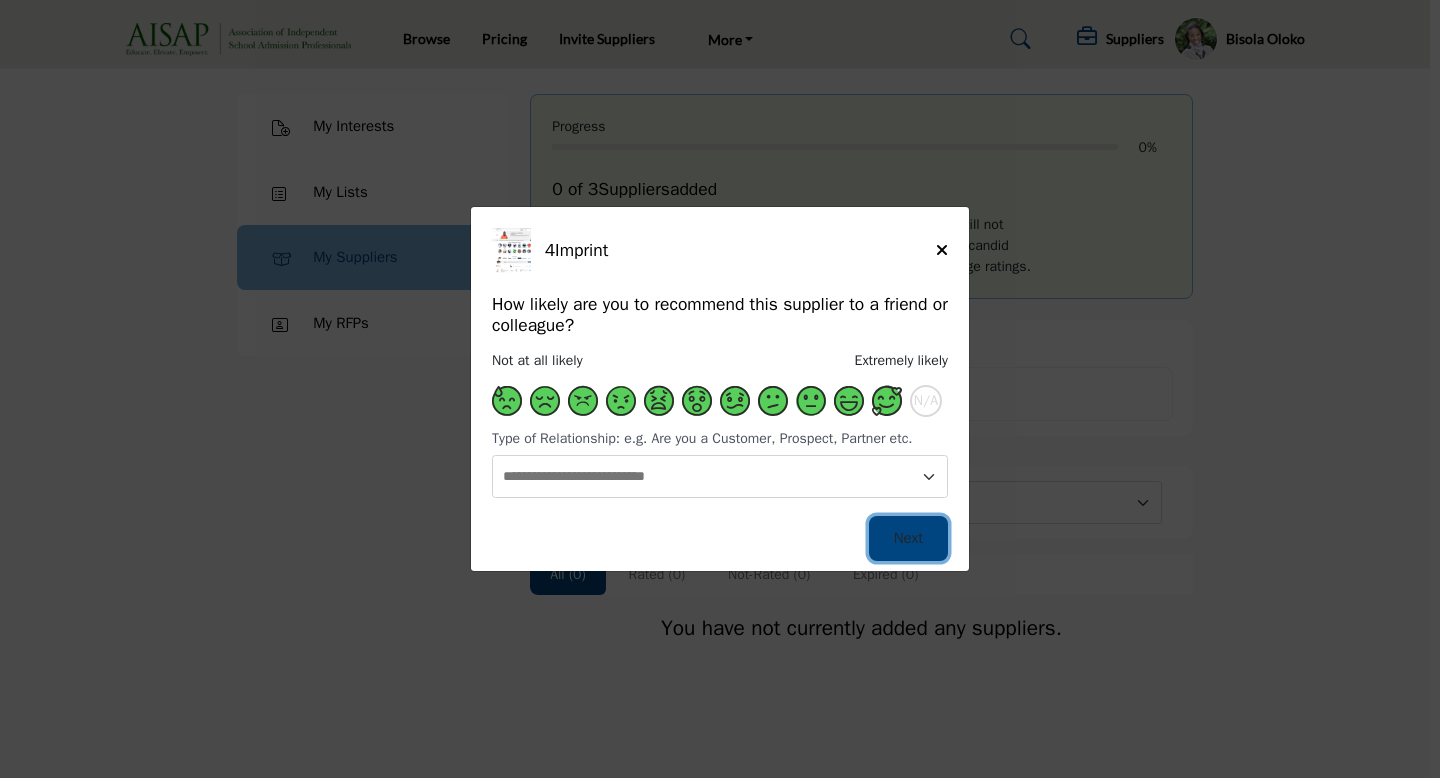 click on "Next" at bounding box center [908, 538] 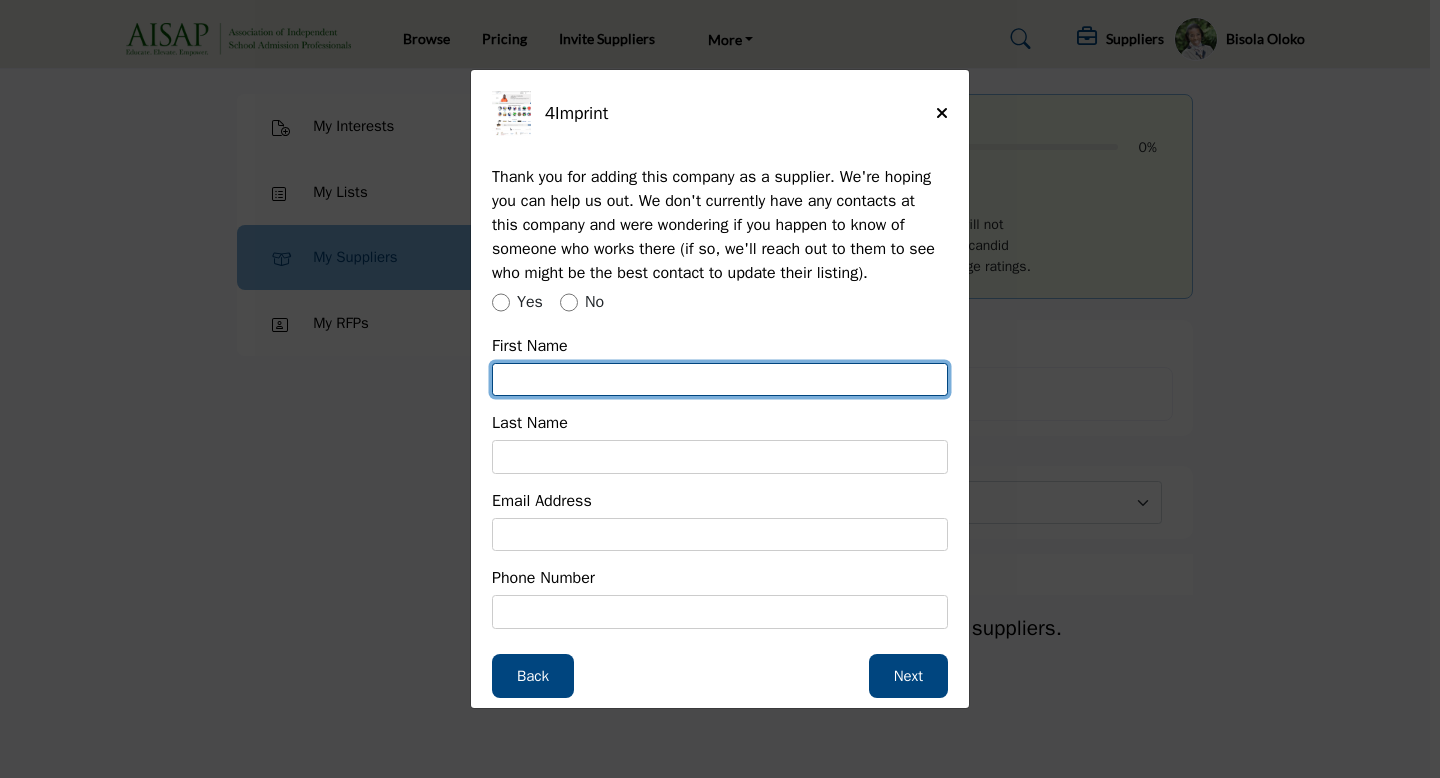 click at bounding box center [720, 380] 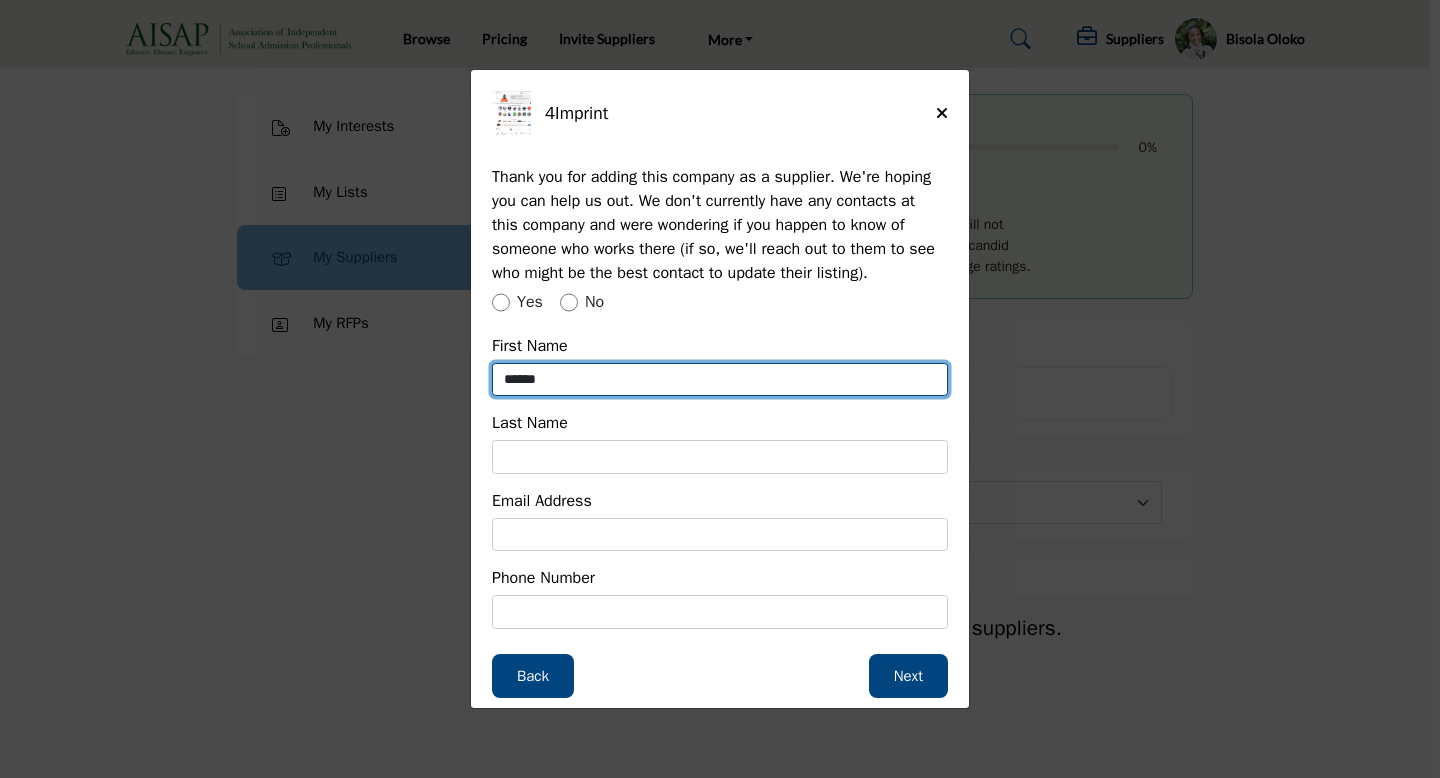 type on "*****" 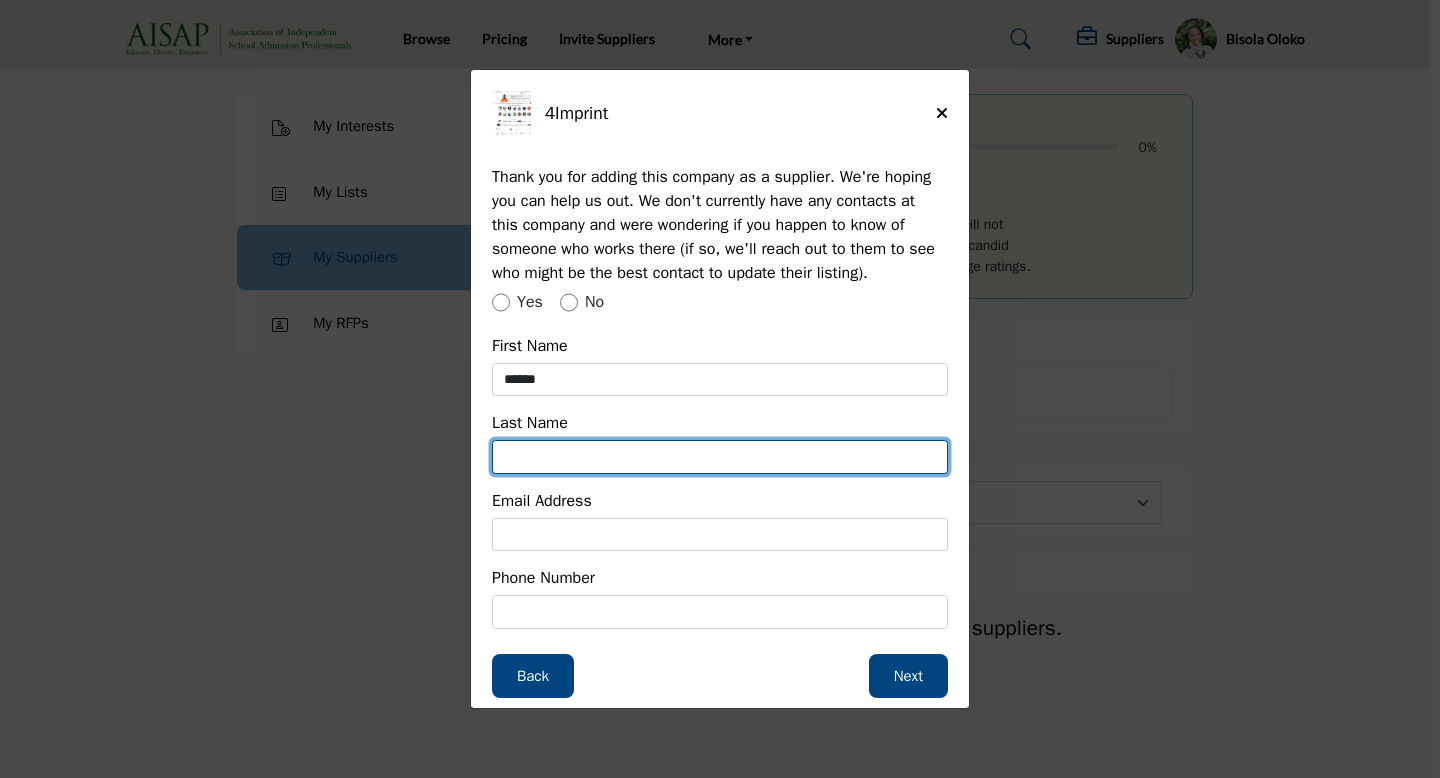 click at bounding box center (720, 457) 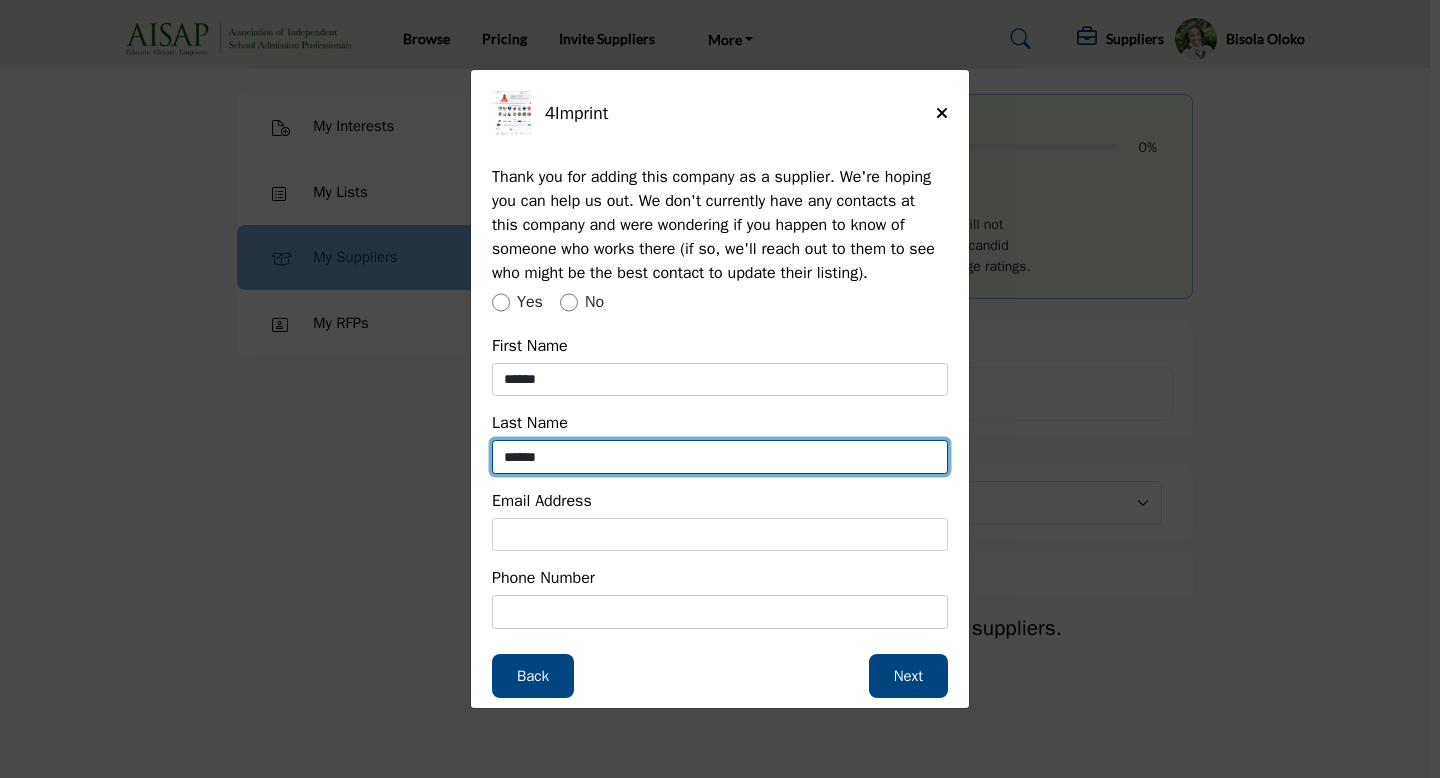 type on "******" 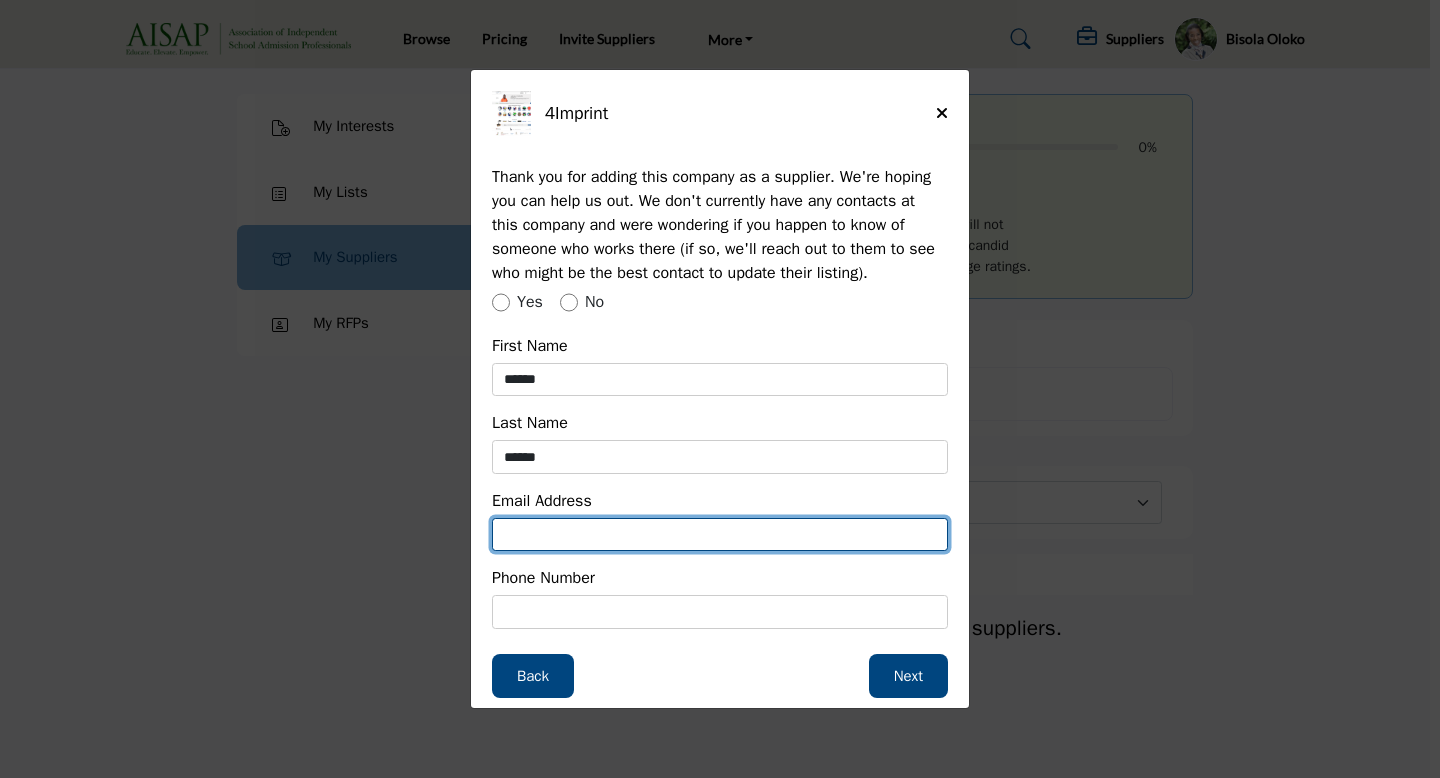 click at bounding box center (720, 535) 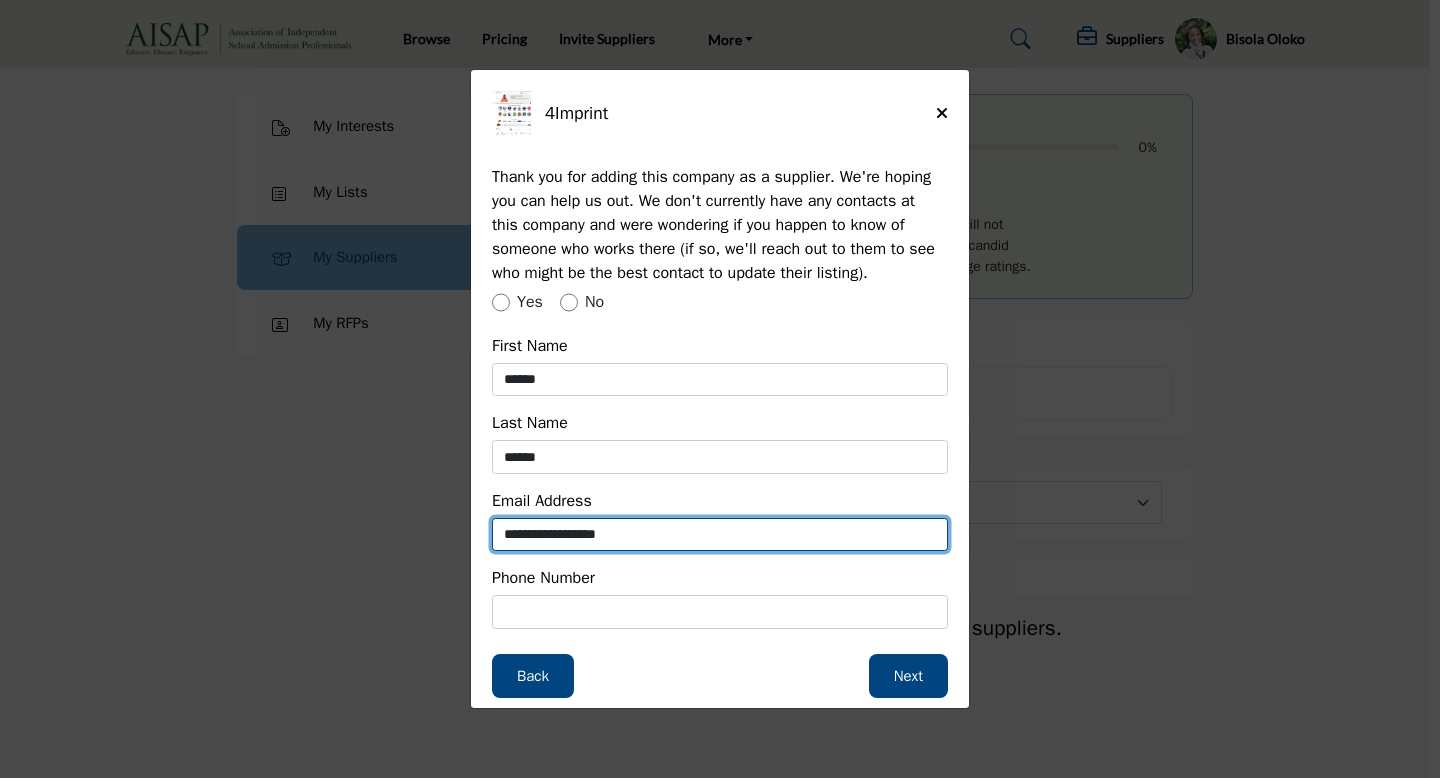 click on "**********" at bounding box center (720, 535) 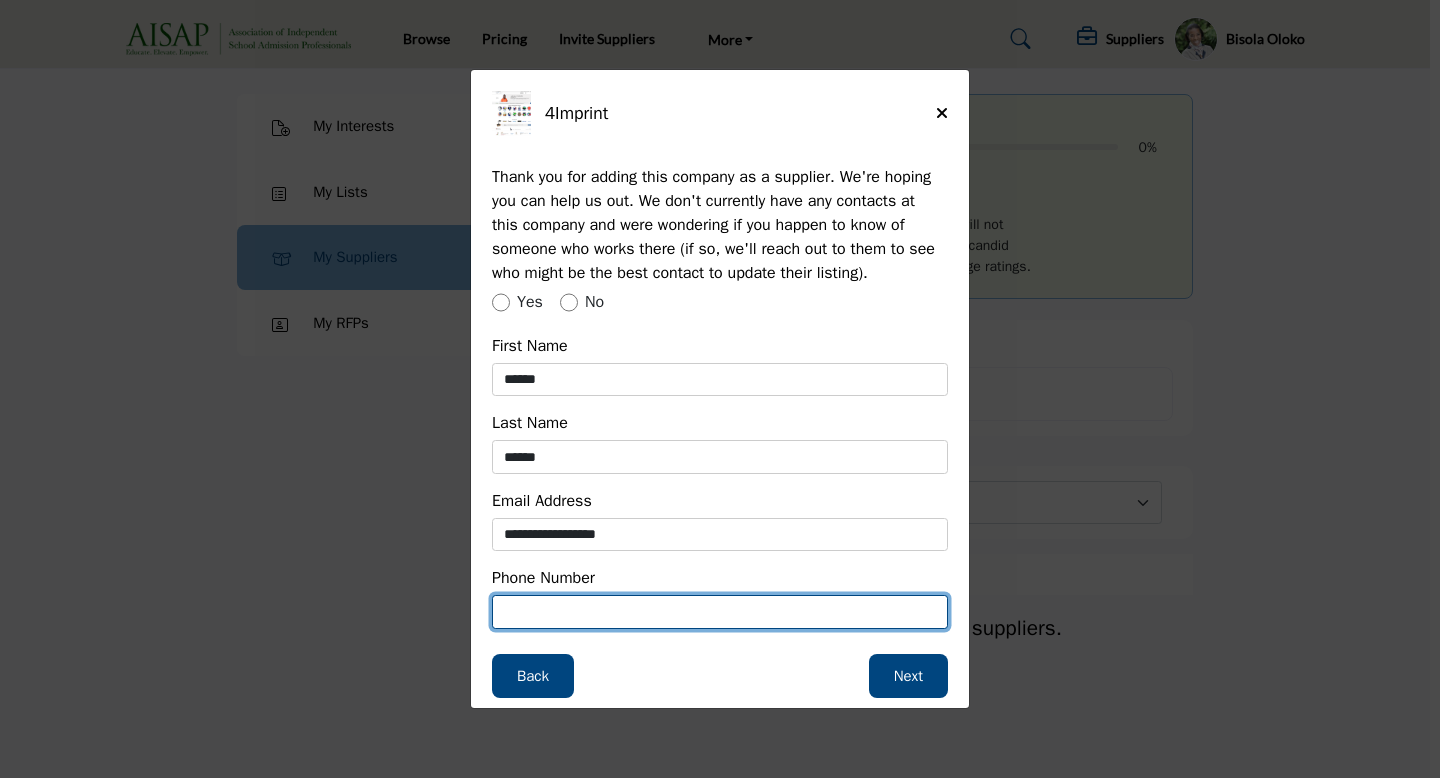 click at bounding box center [720, 612] 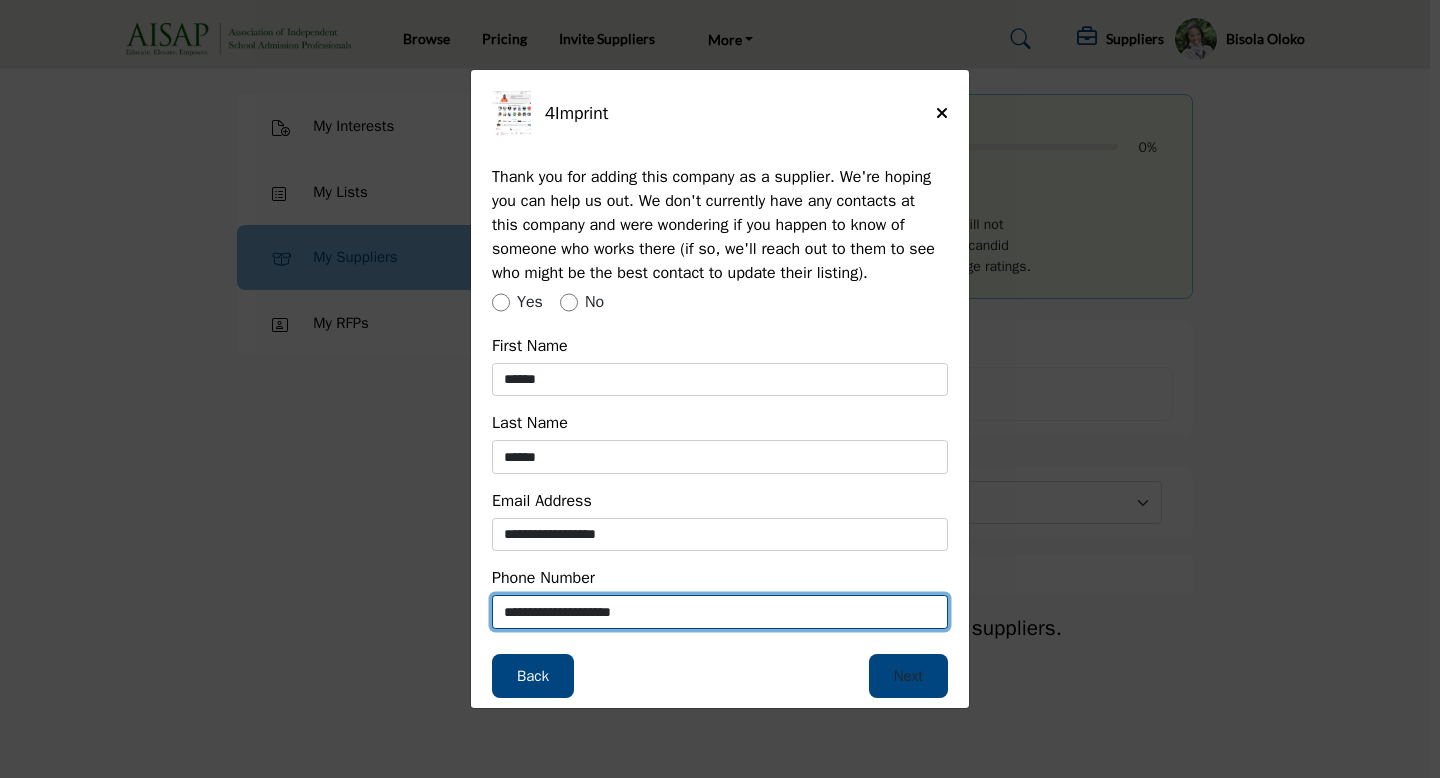 type on "**********" 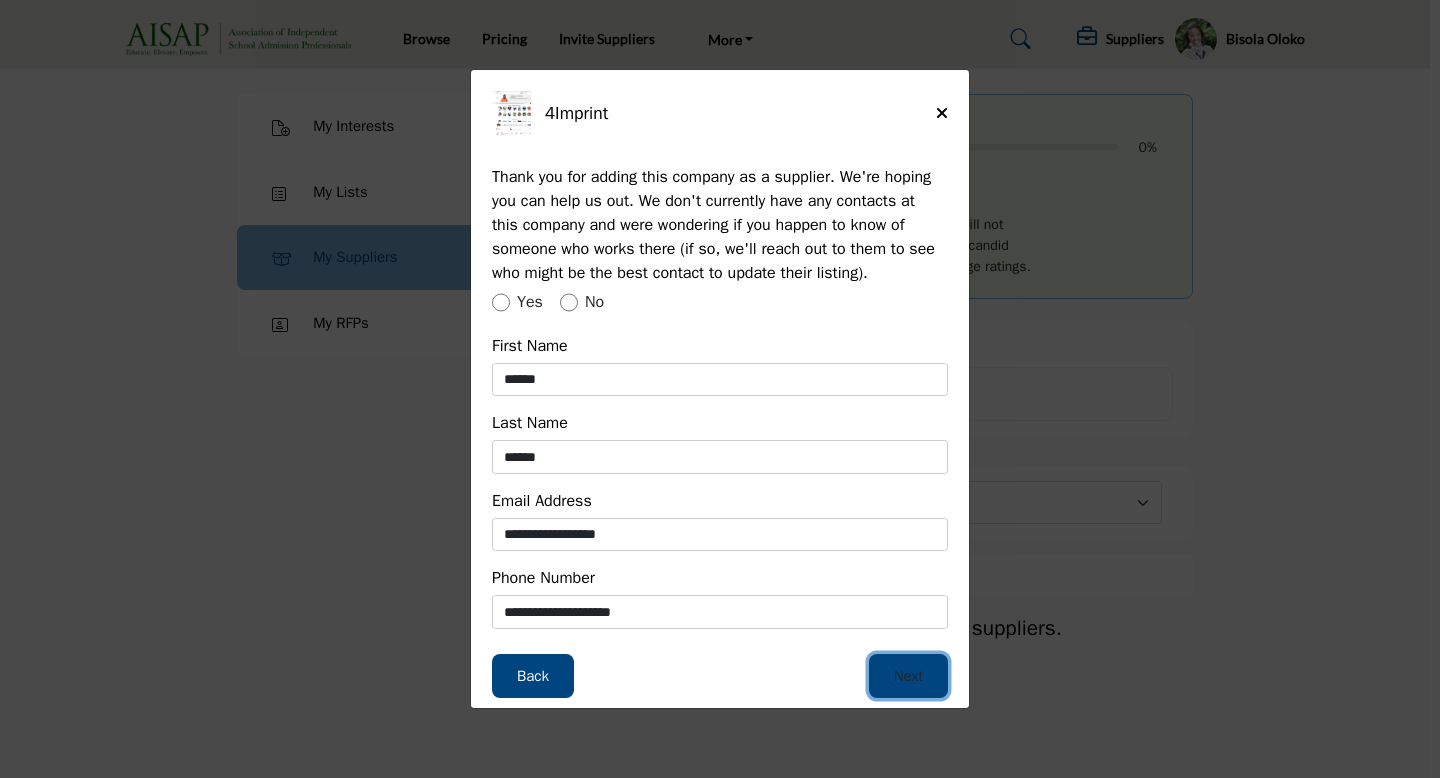 click on "Next" at bounding box center [908, 676] 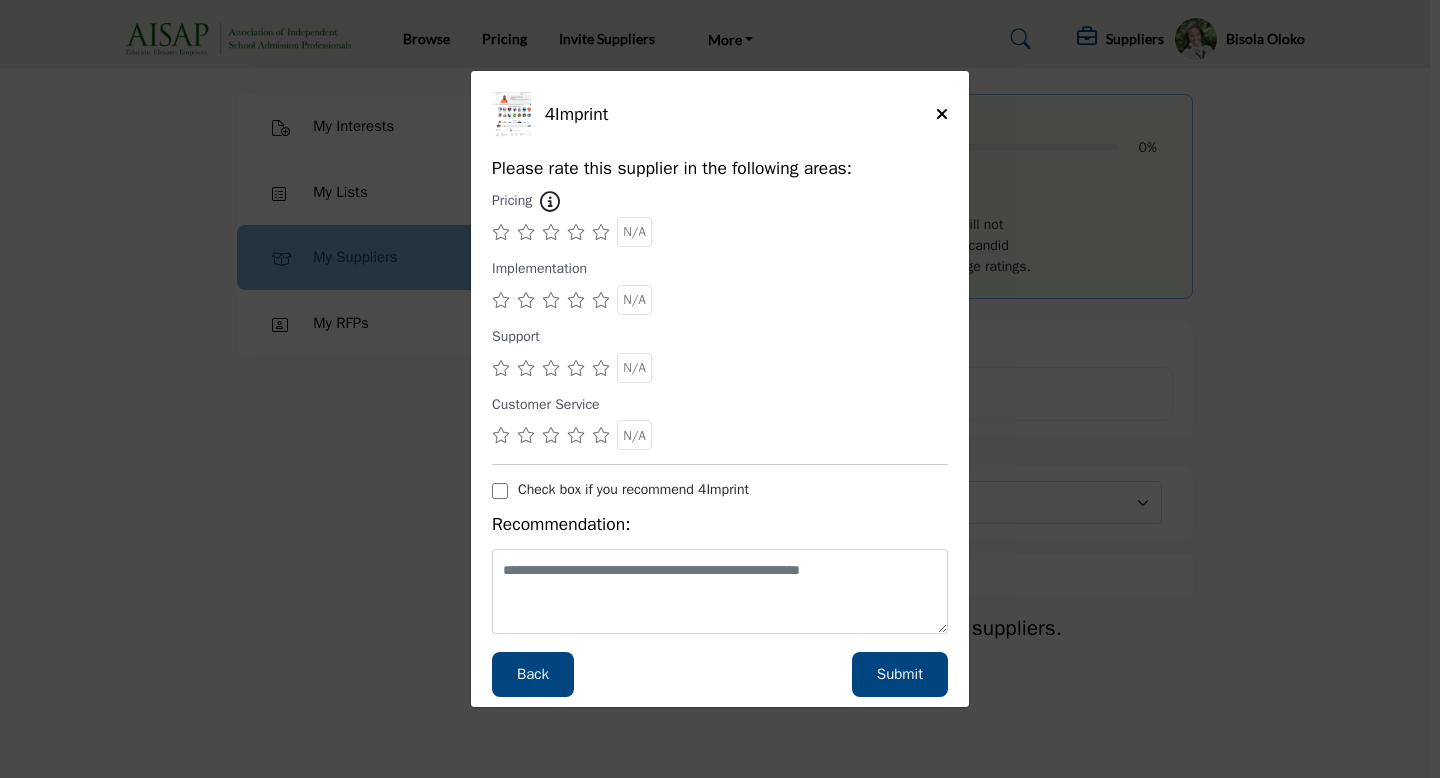 click at bounding box center (576, 232) 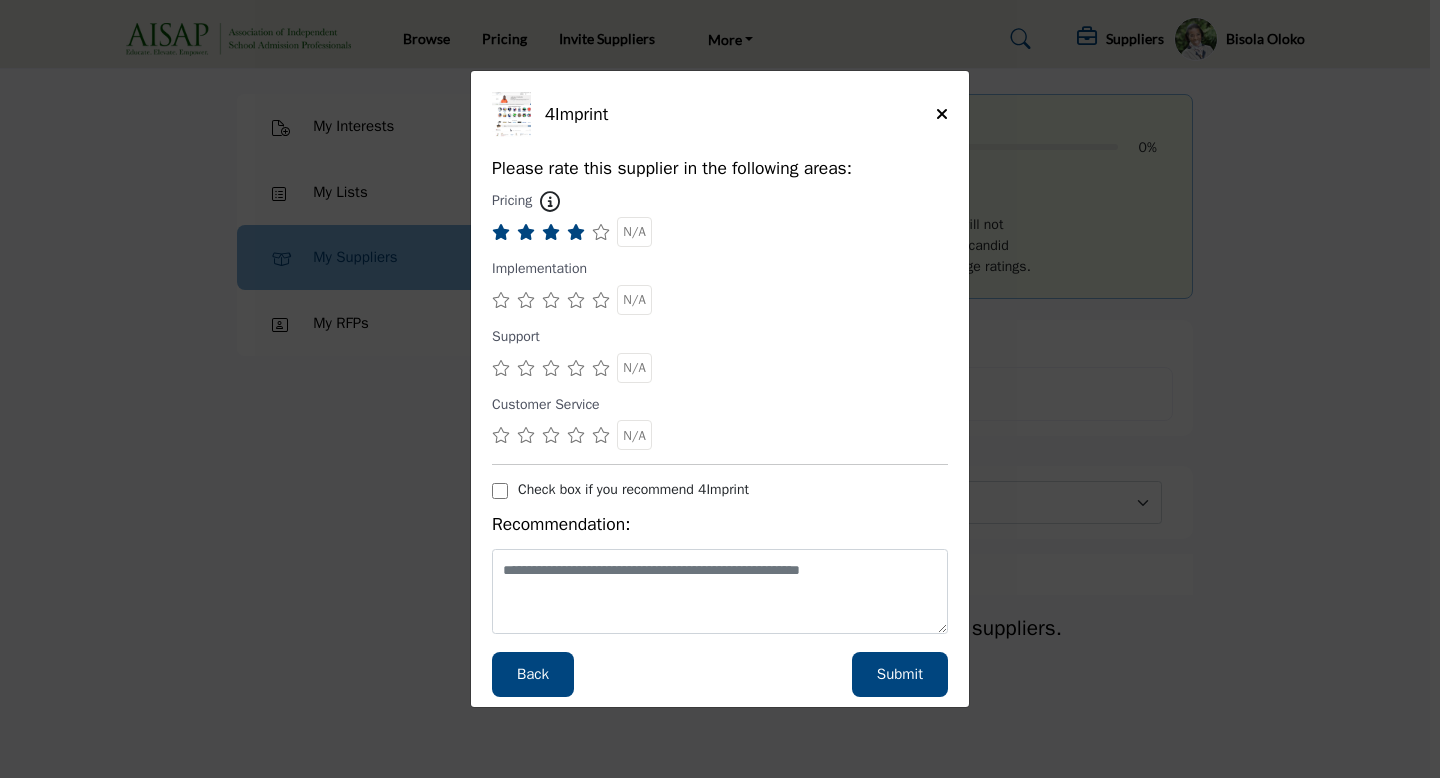 click at bounding box center [601, 300] 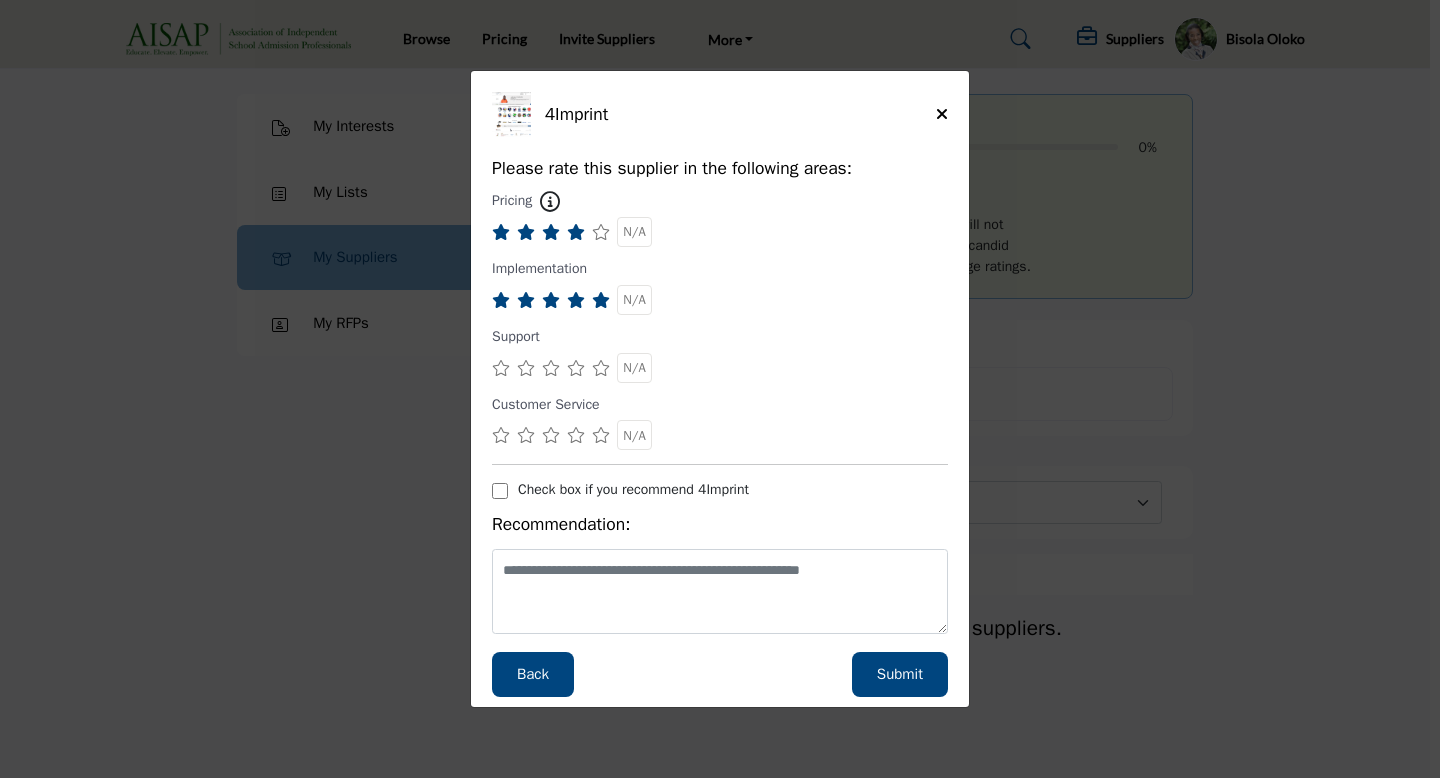 click at bounding box center [601, 368] 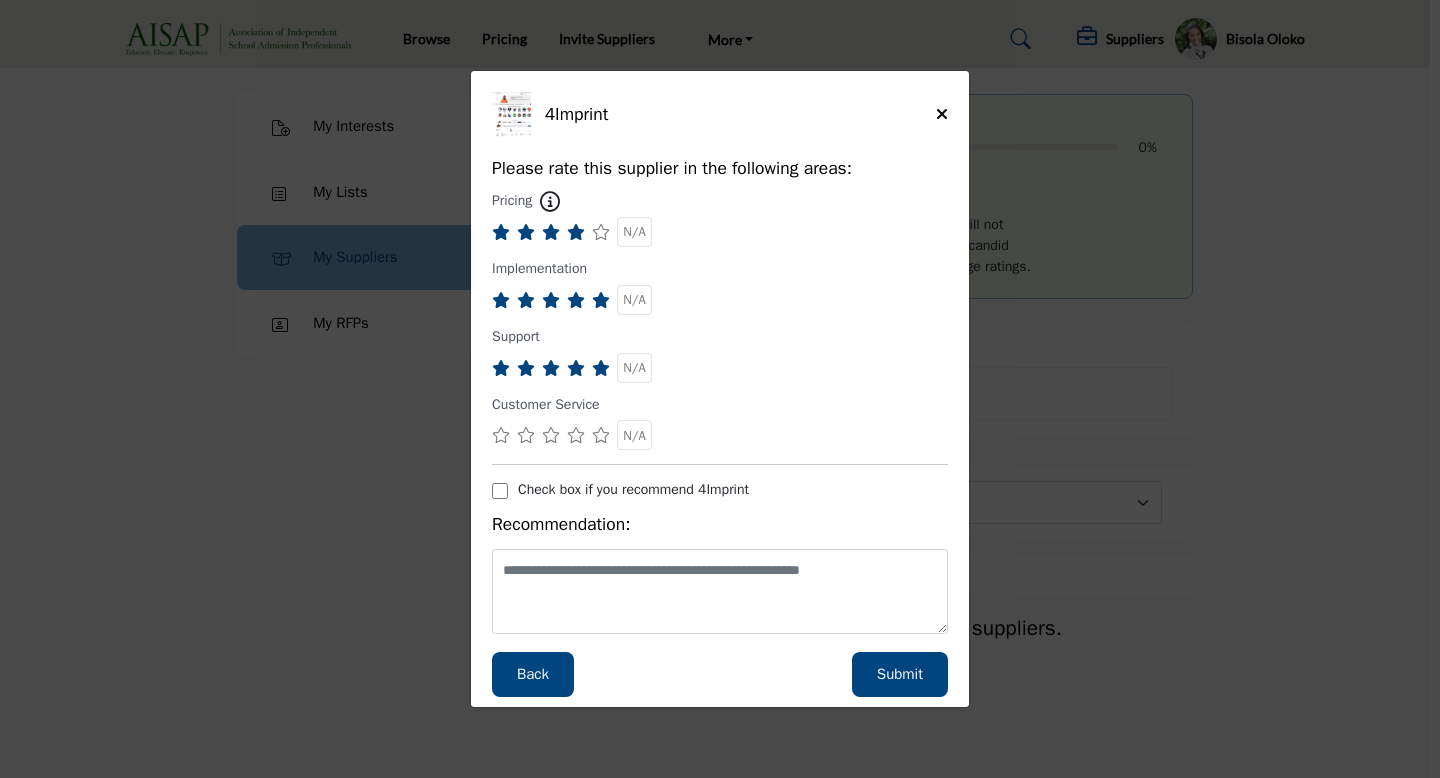 click at bounding box center [601, 435] 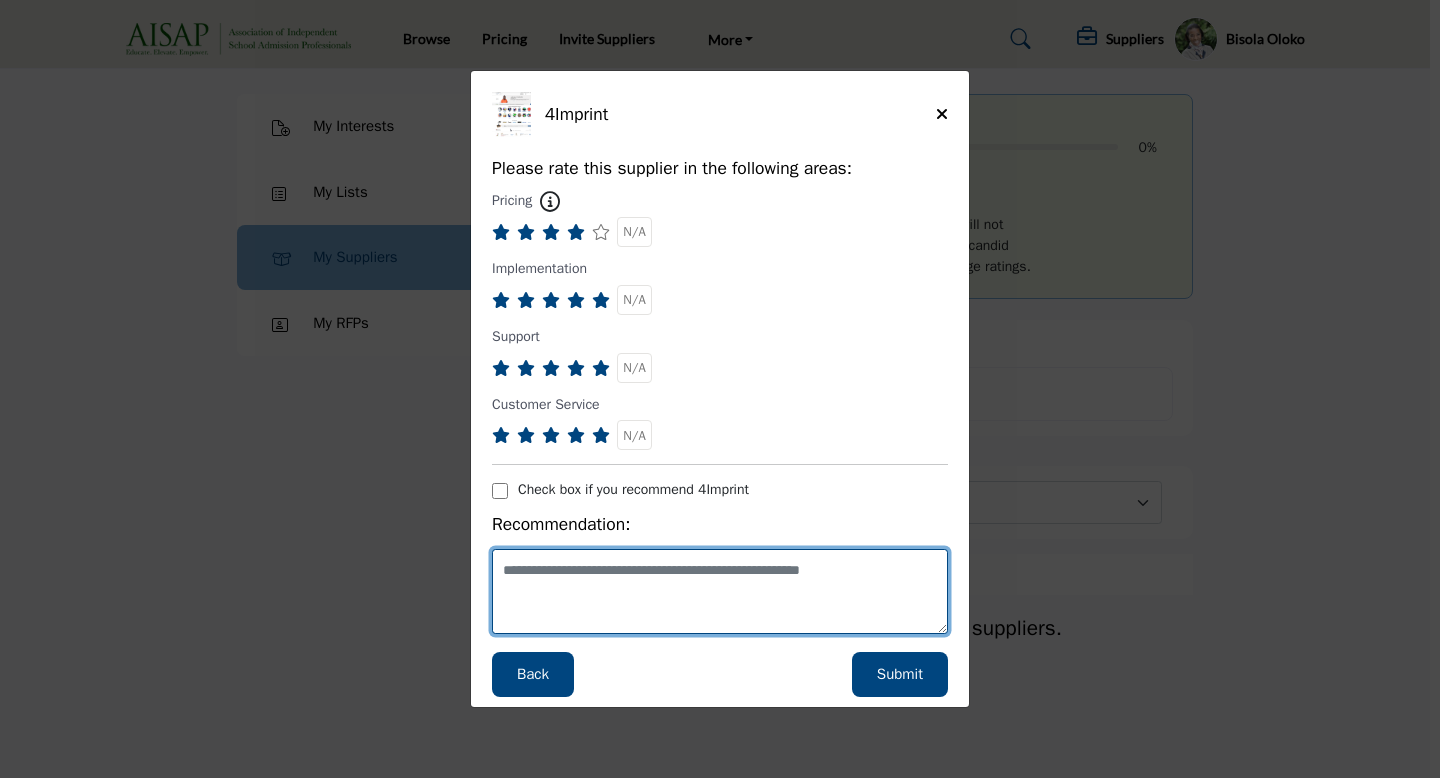 click at bounding box center [720, 591] 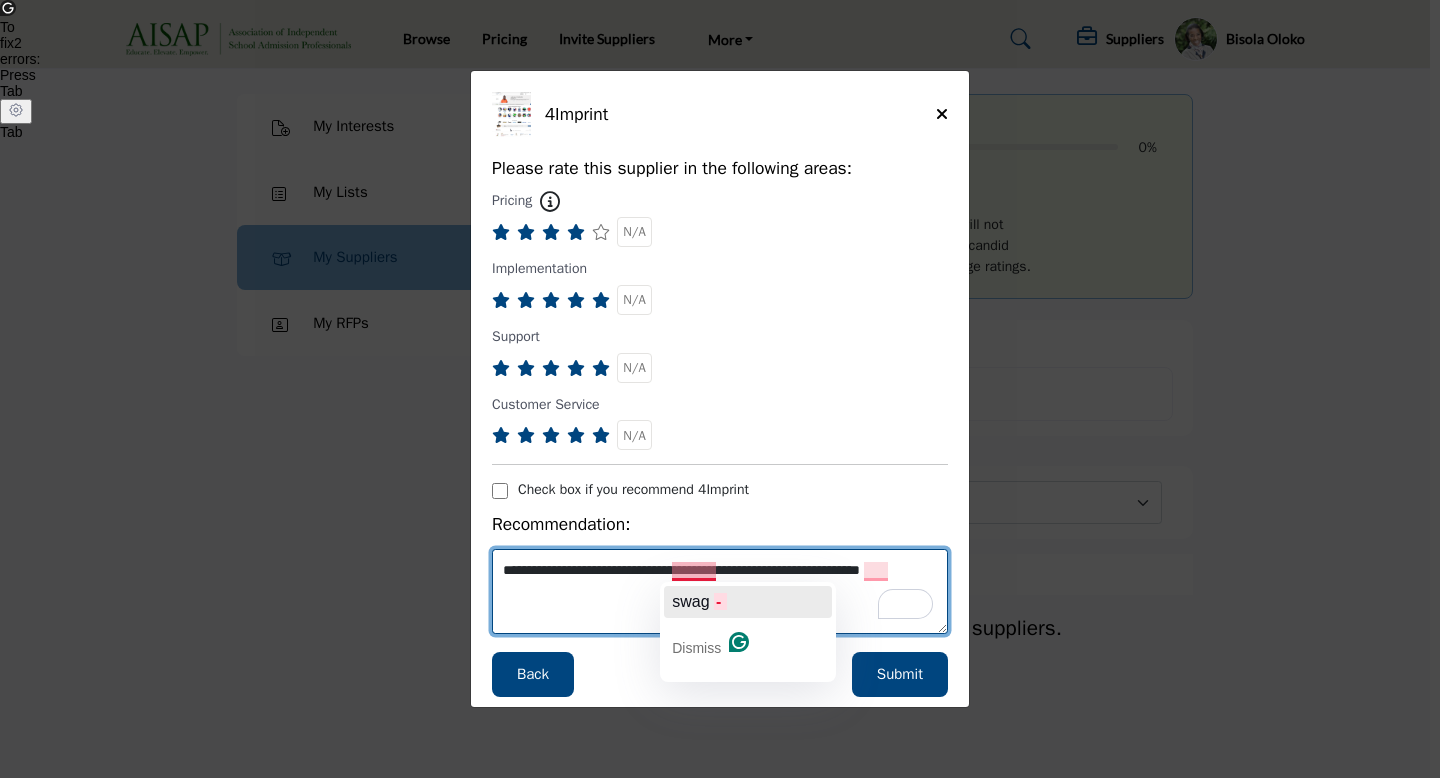 click on "swag" 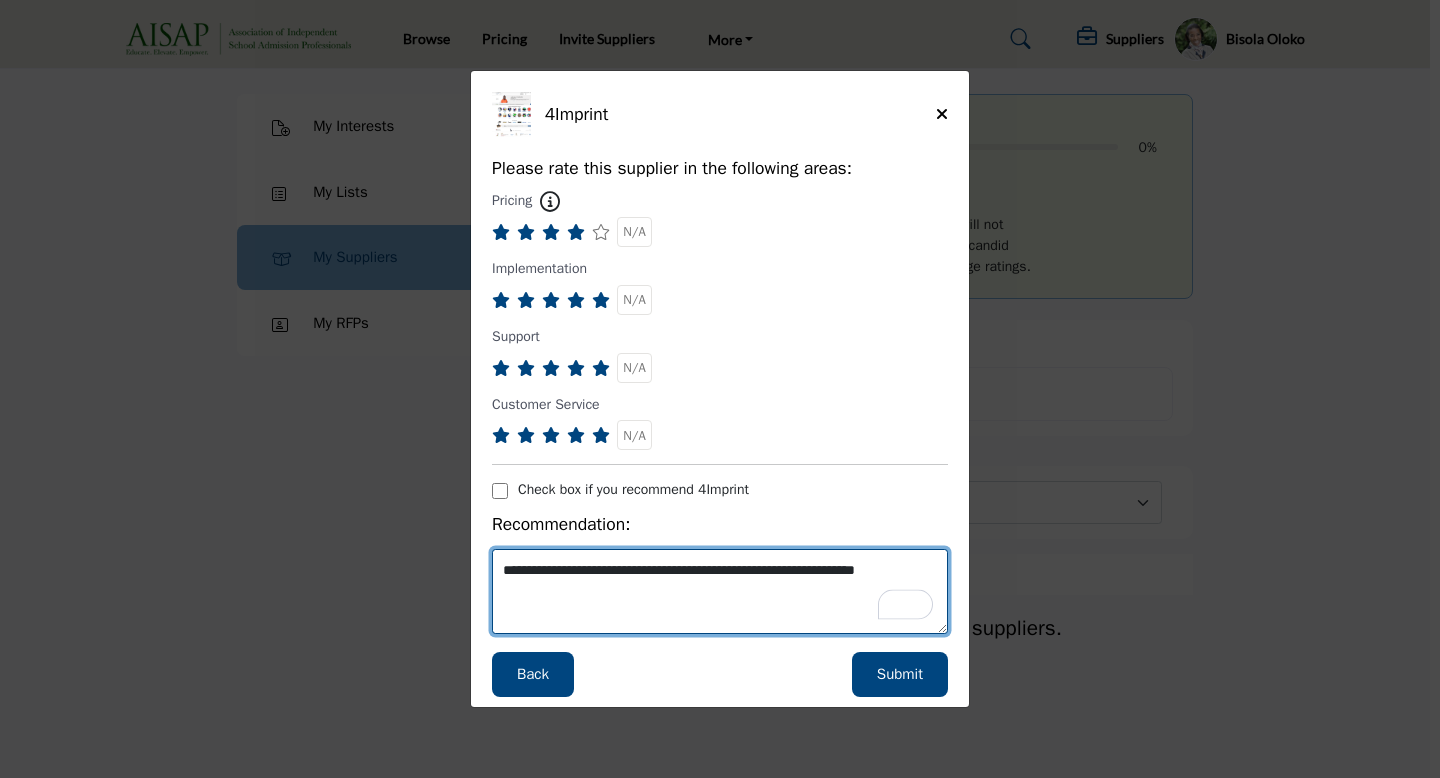 click on "**********" at bounding box center (720, 591) 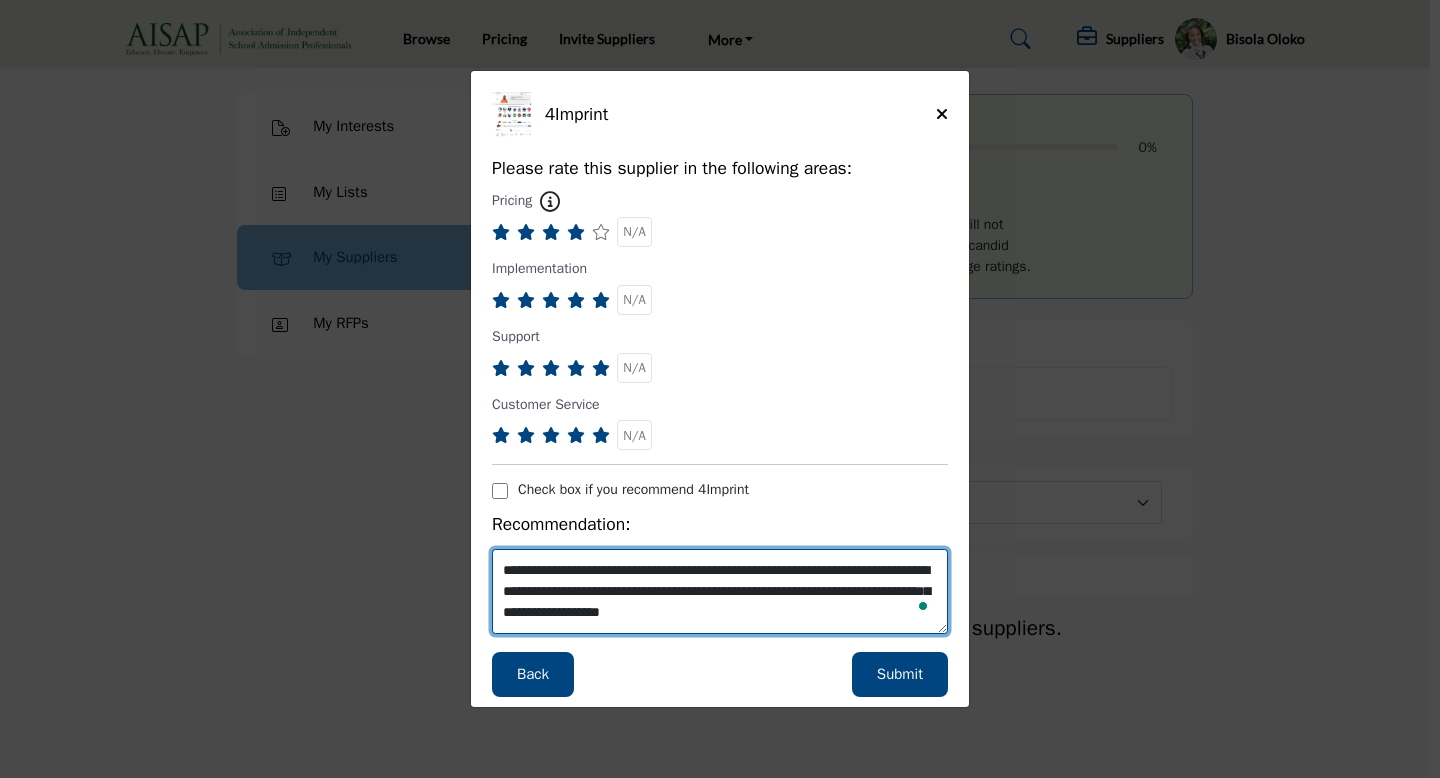 click on "**********" at bounding box center [720, 591] 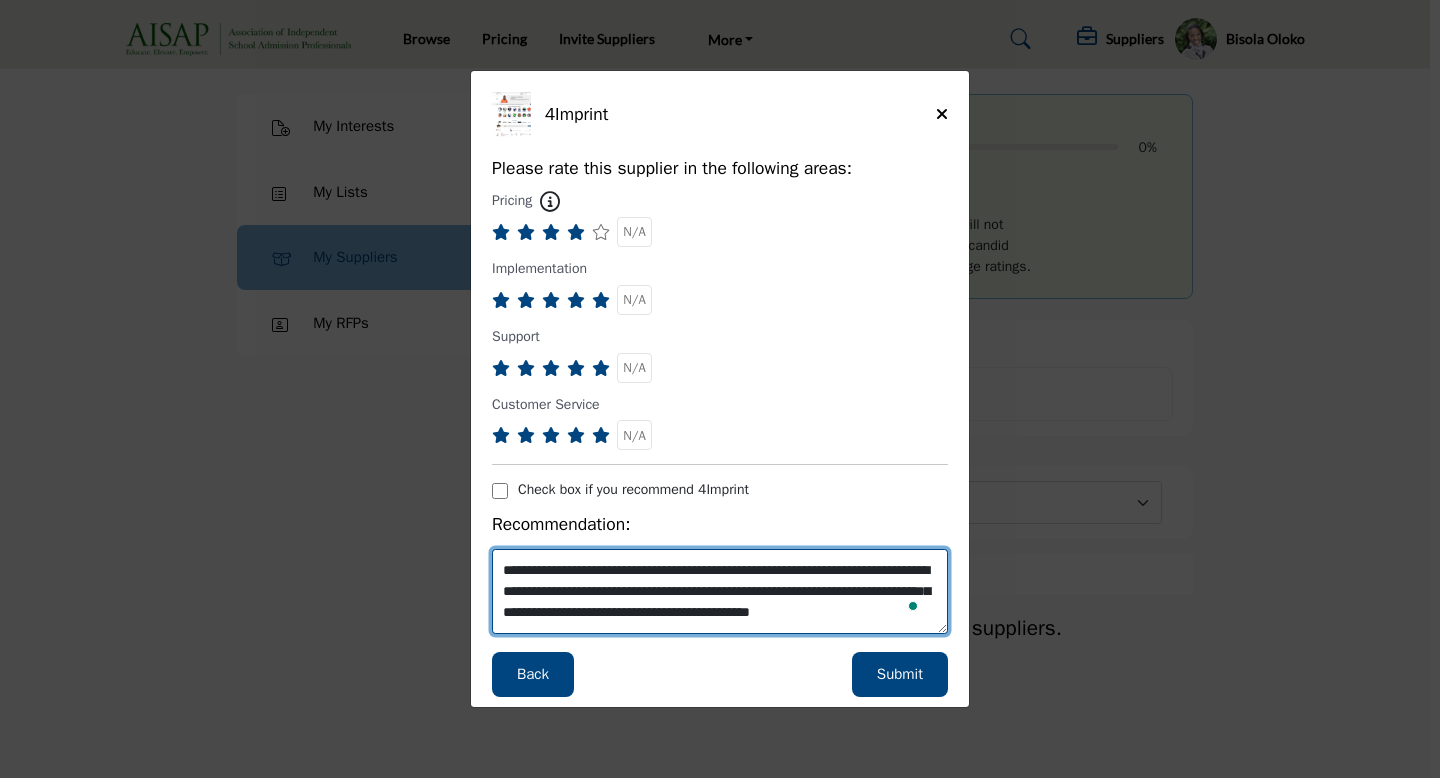 scroll, scrollTop: 21, scrollLeft: 0, axis: vertical 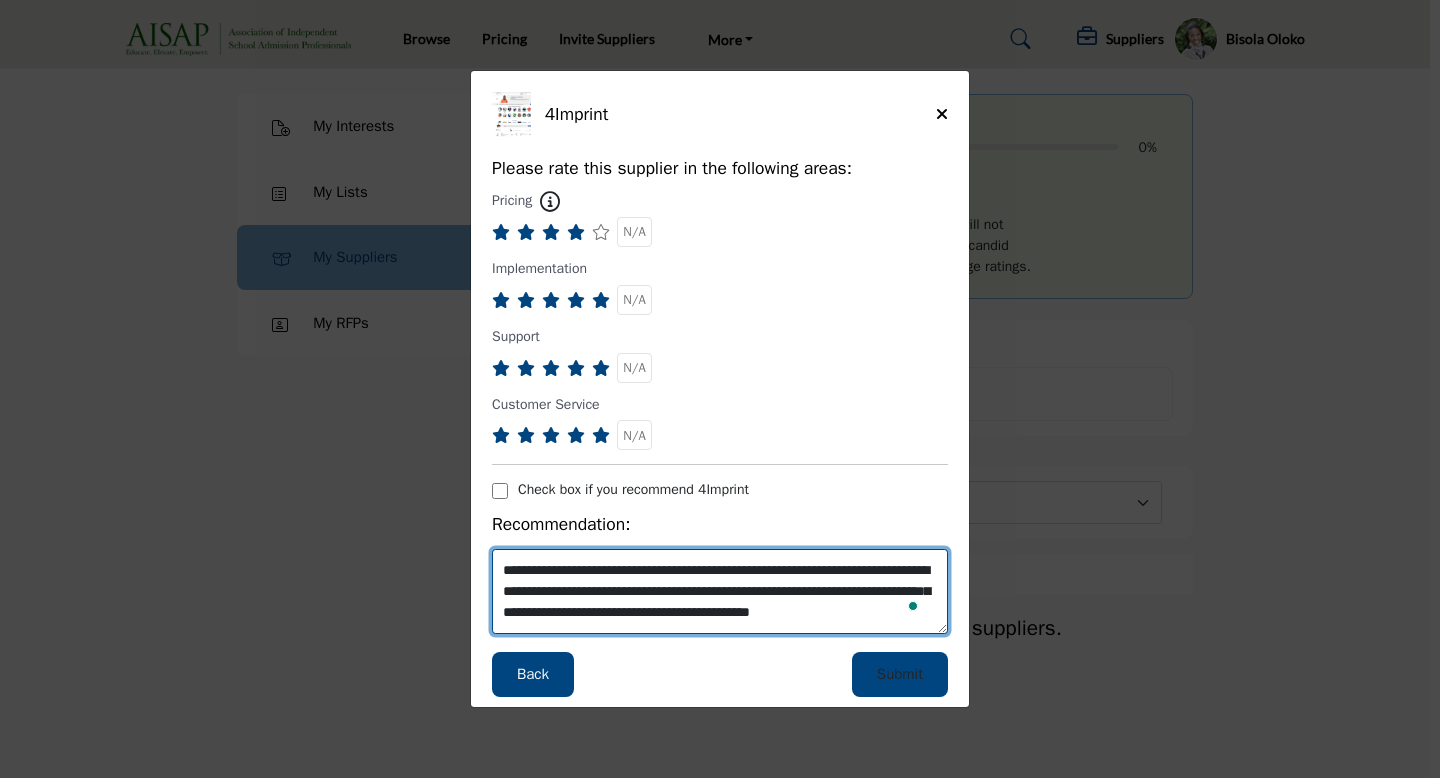 type on "**********" 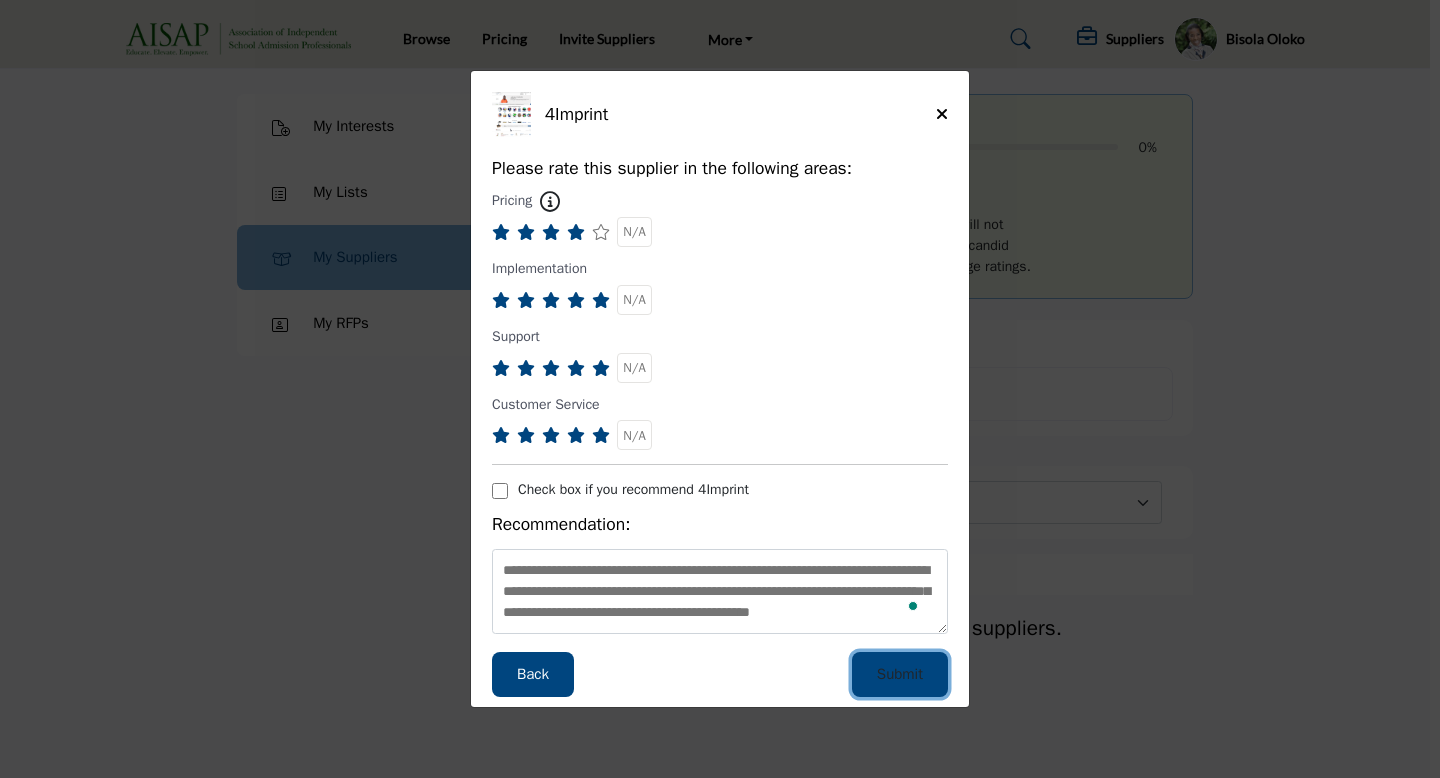 click on "Submit" at bounding box center (900, 674) 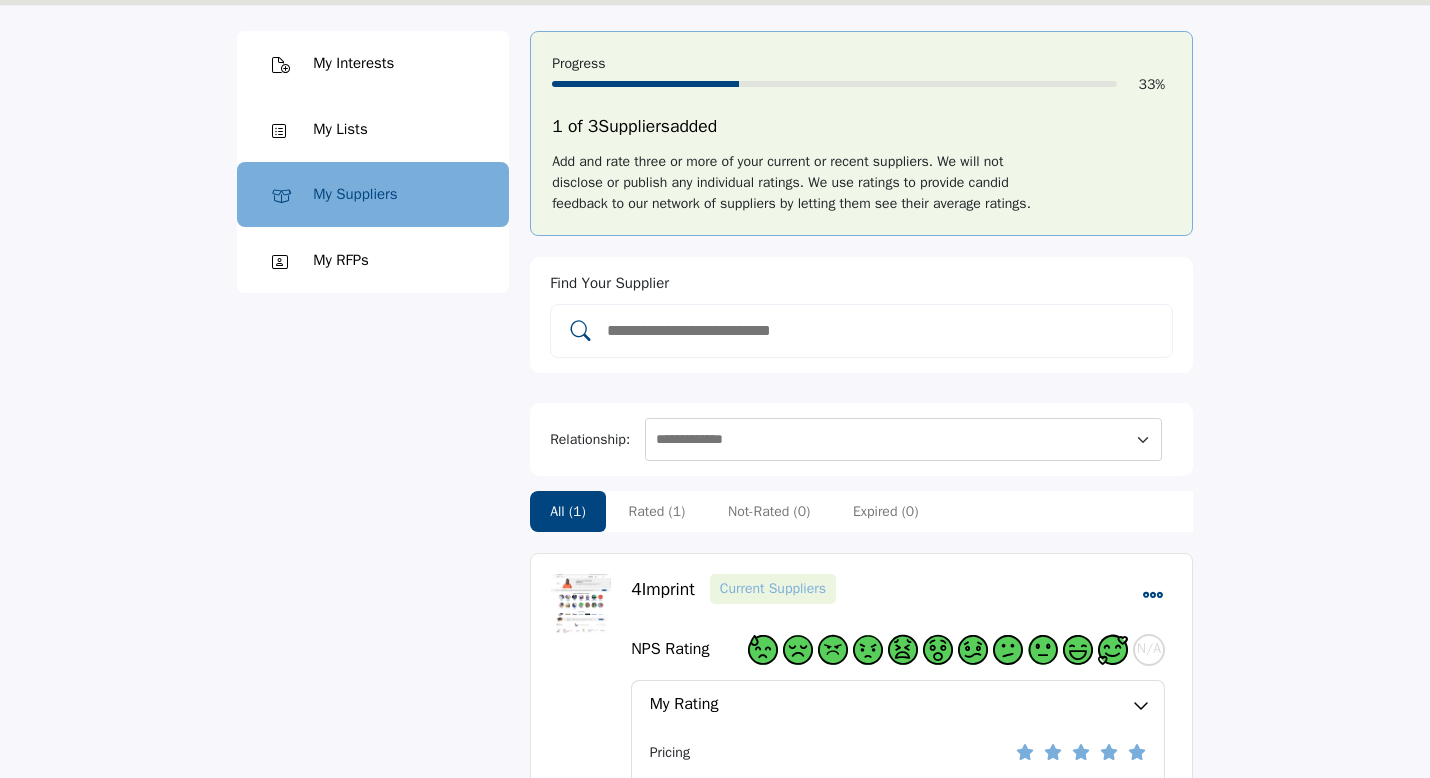 scroll, scrollTop: 0, scrollLeft: 0, axis: both 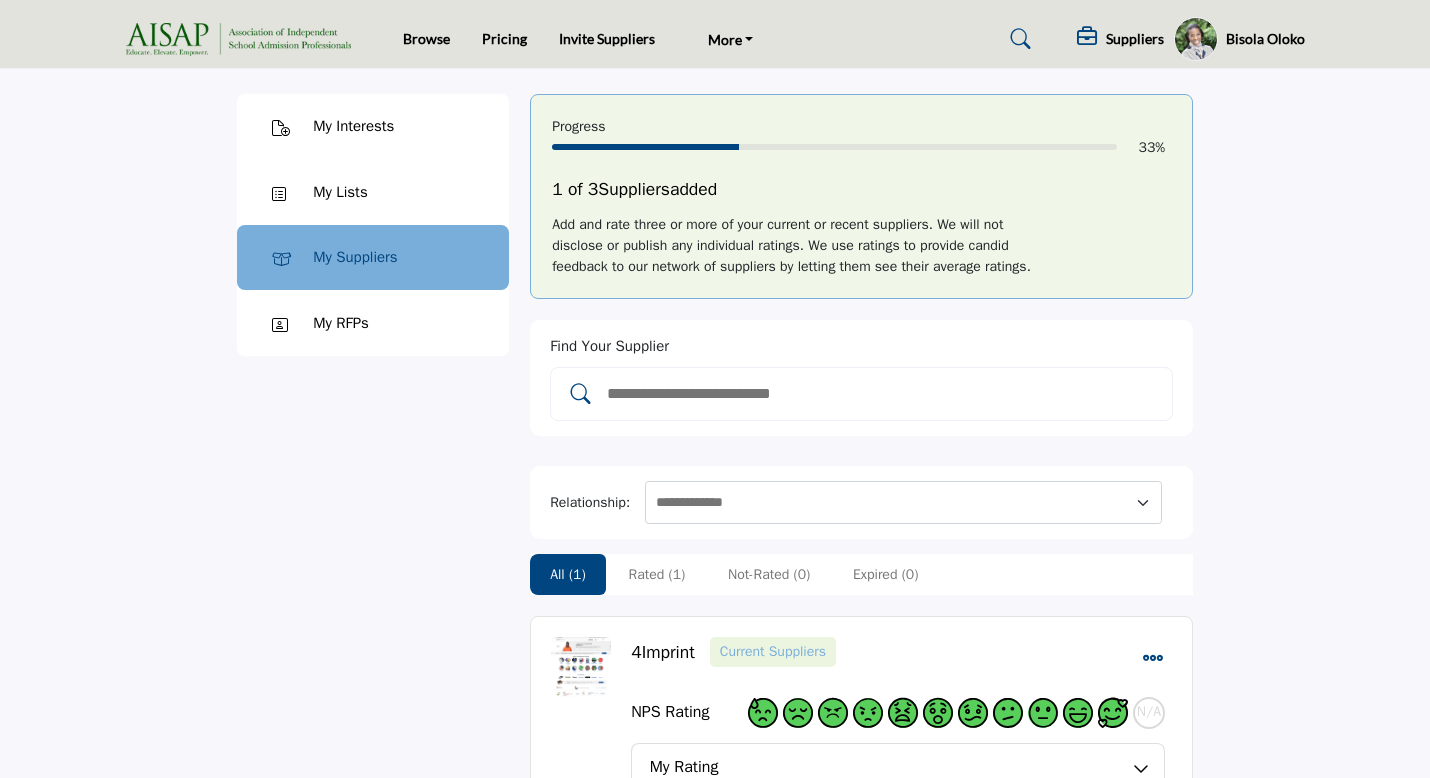 click at bounding box center [882, 394] 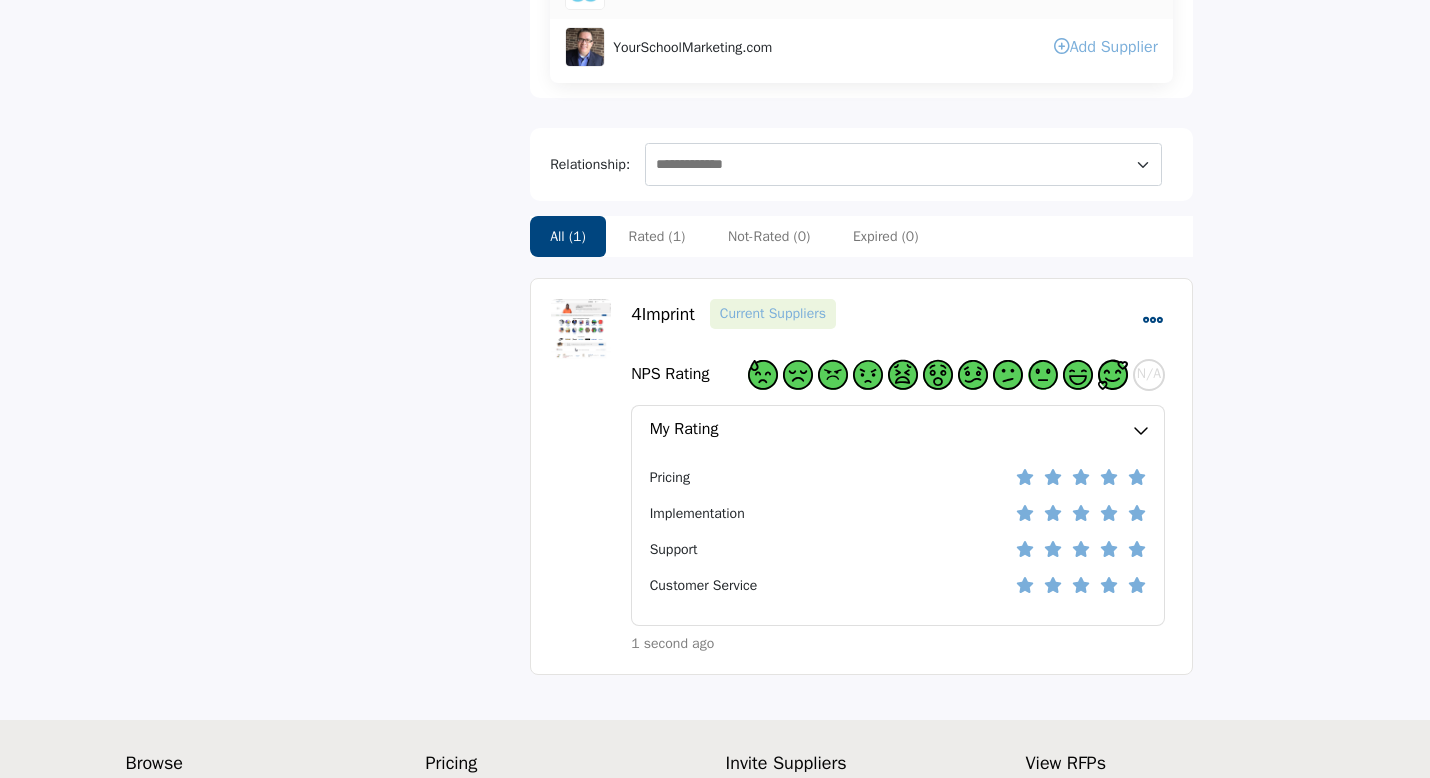 scroll, scrollTop: 6094, scrollLeft: 0, axis: vertical 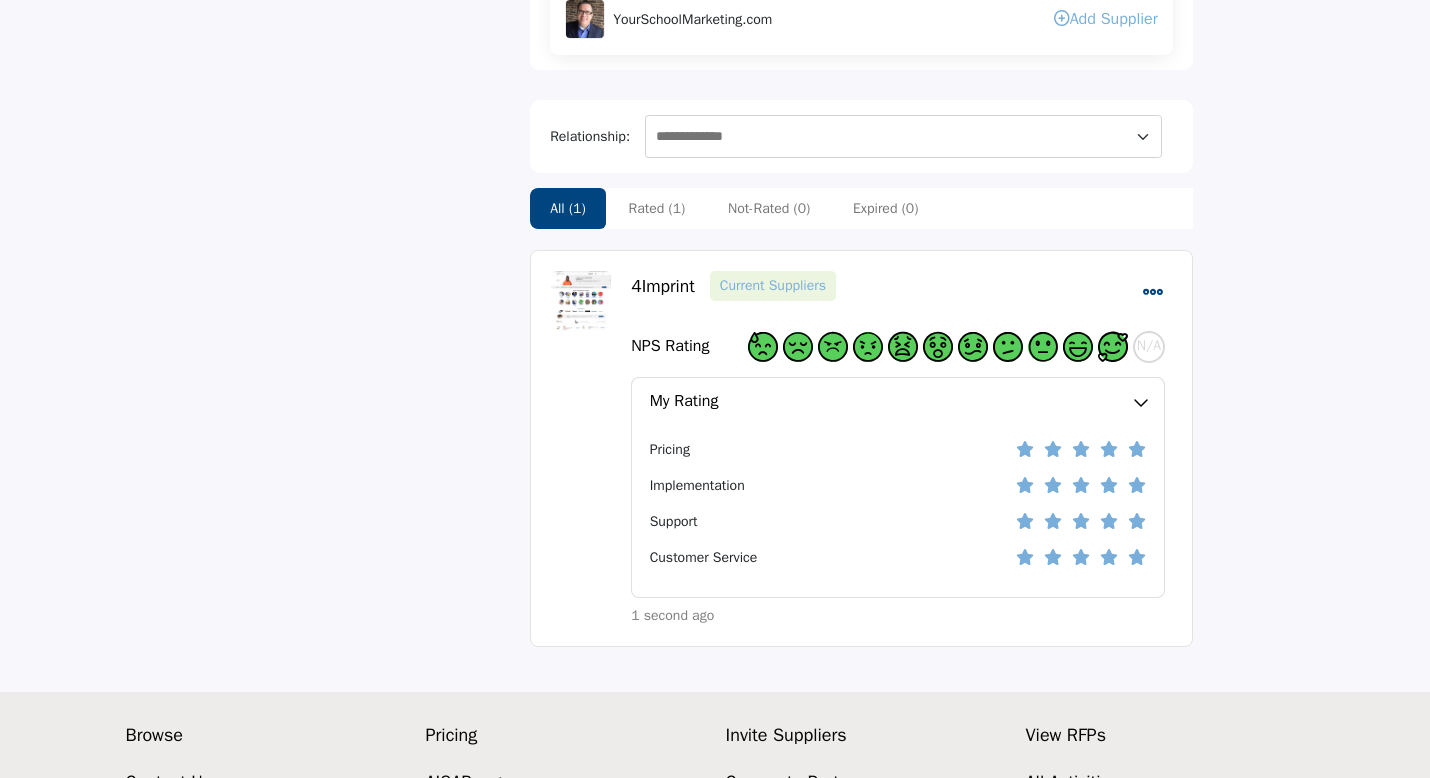 click on "My Rating" at bounding box center [898, 401] 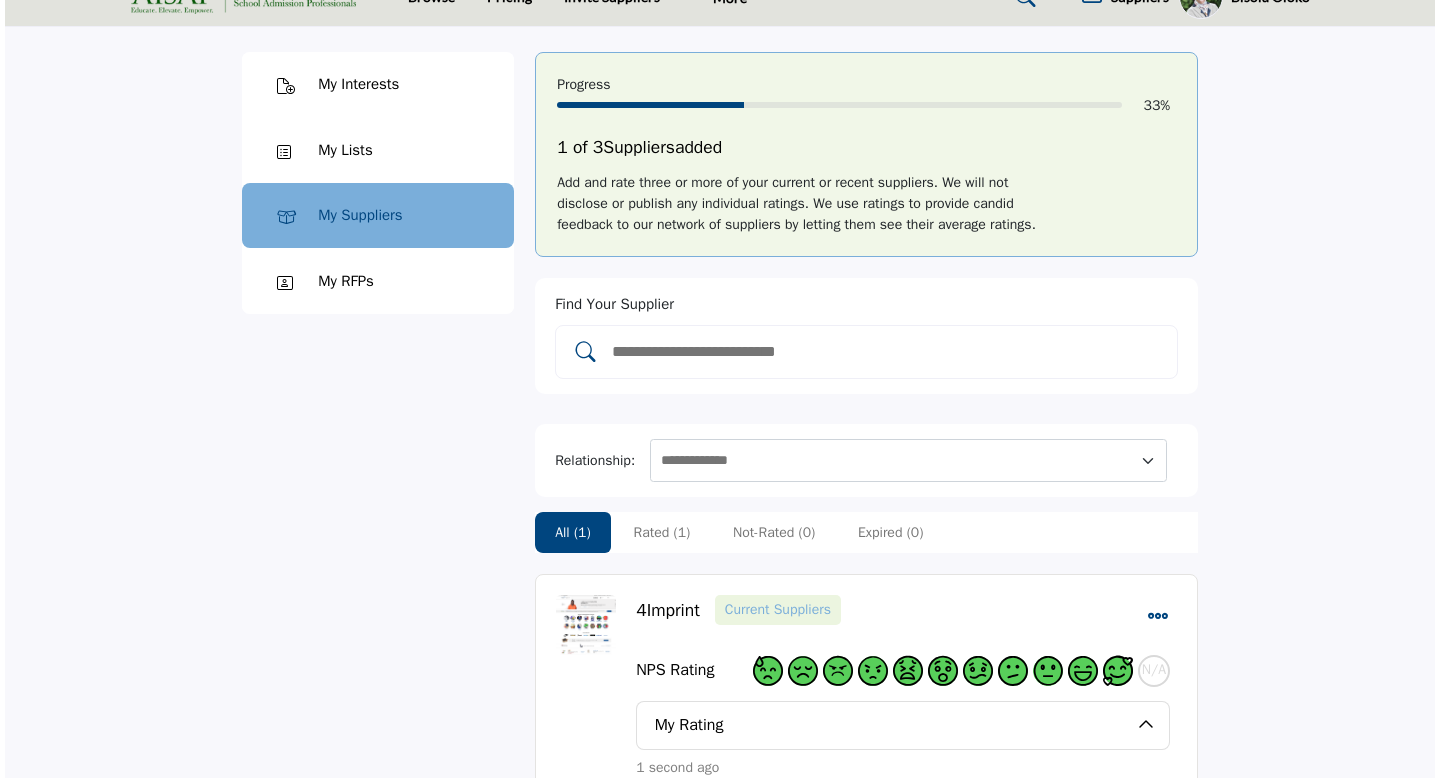 scroll, scrollTop: 0, scrollLeft: 0, axis: both 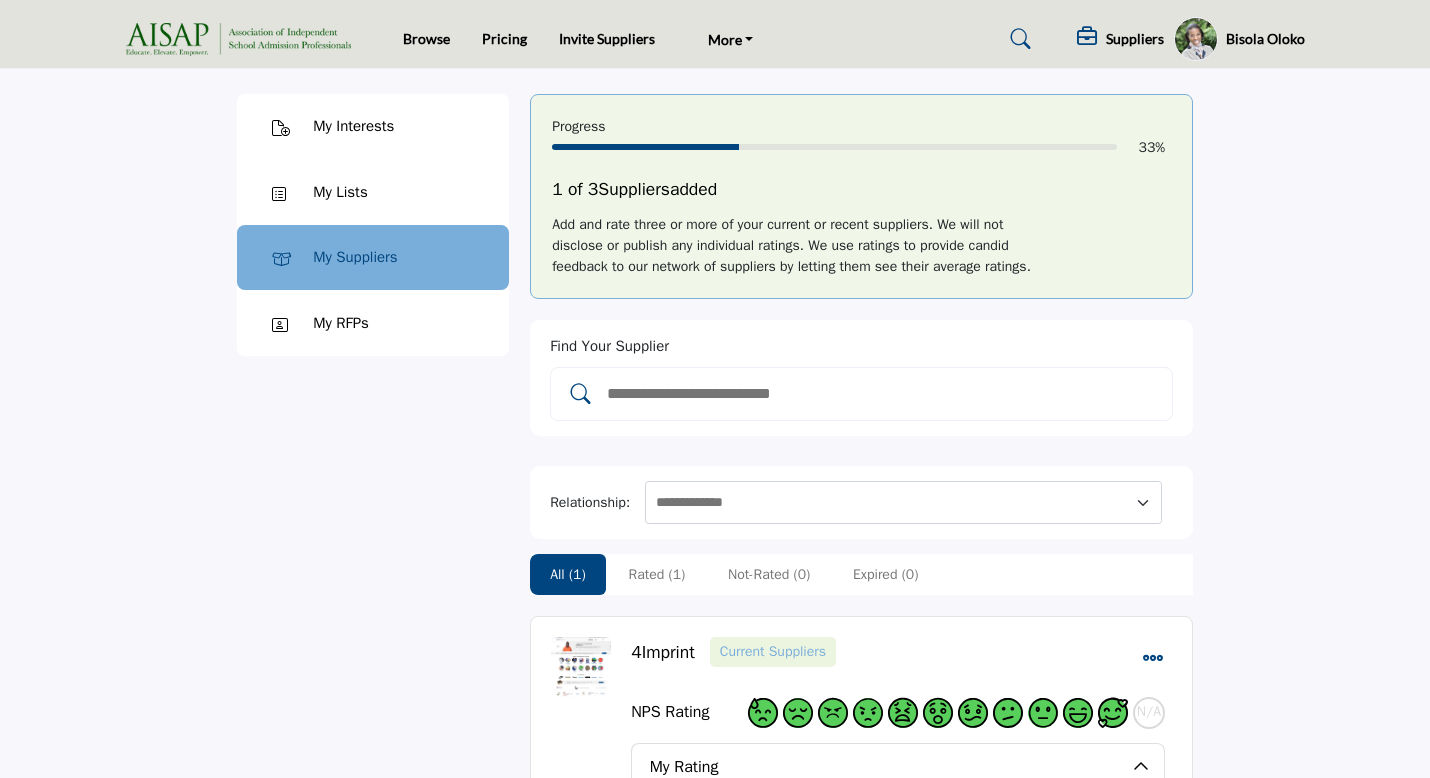 click on "My Lists" at bounding box center [340, 192] 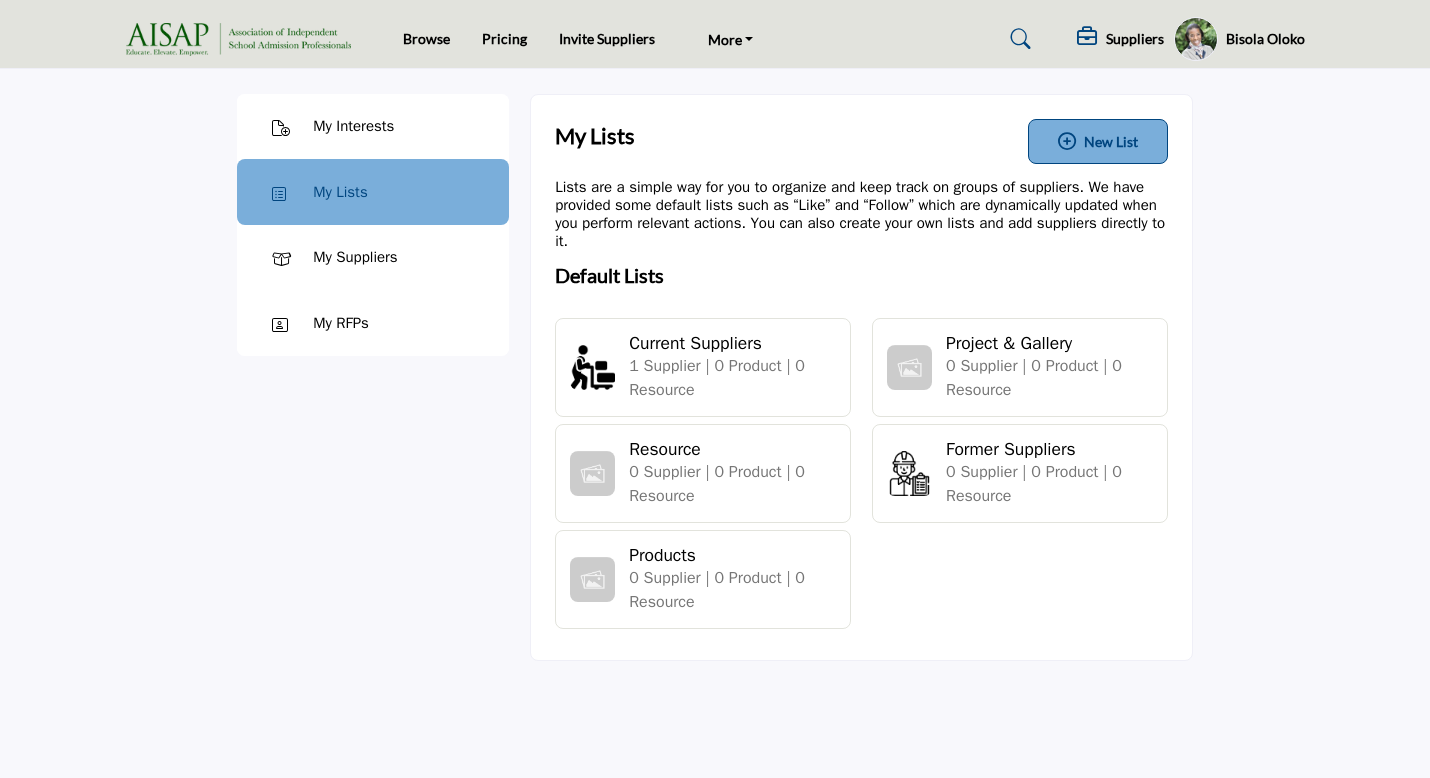 click on "My Interests" at bounding box center (353, 126) 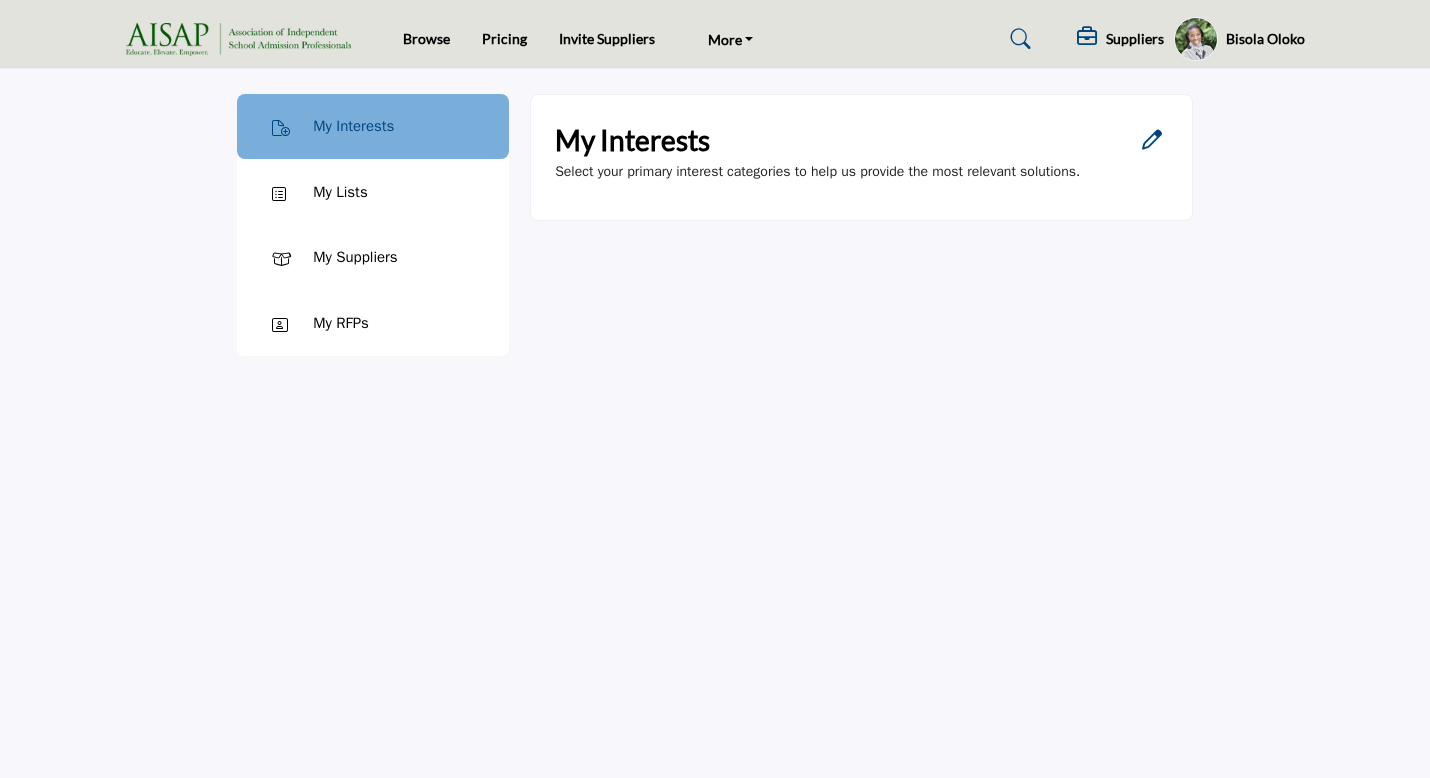 click at bounding box center (1152, 140) 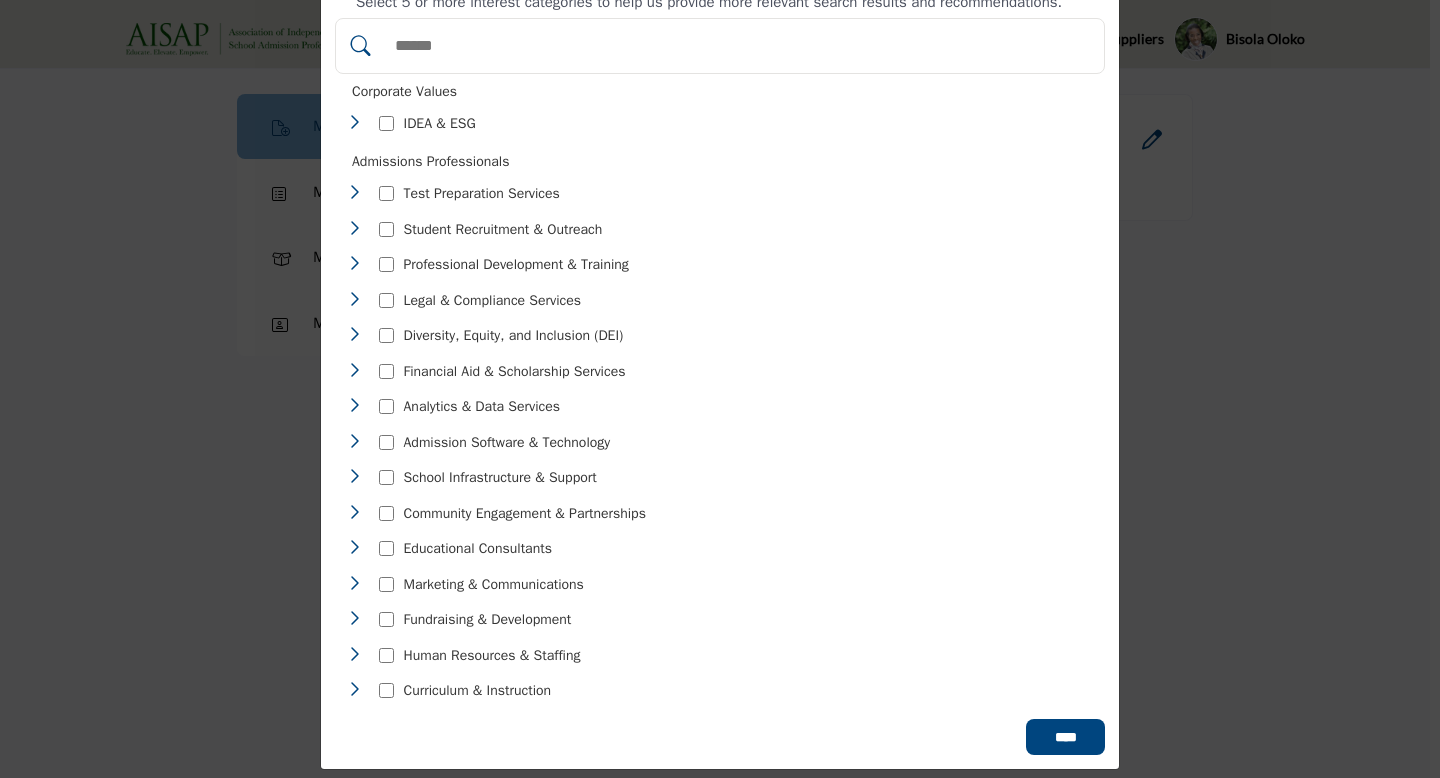 scroll, scrollTop: 98, scrollLeft: 0, axis: vertical 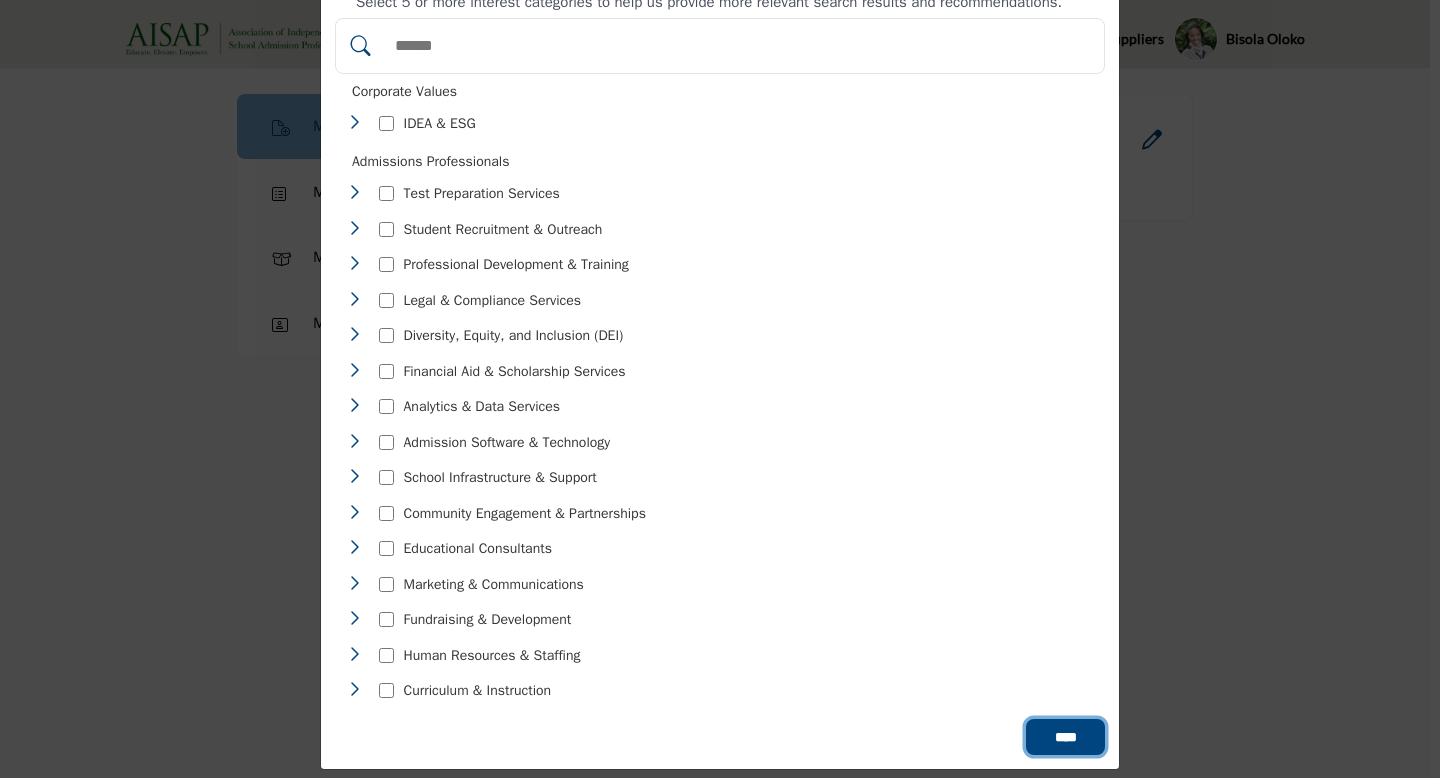click on "****" at bounding box center [1065, 737] 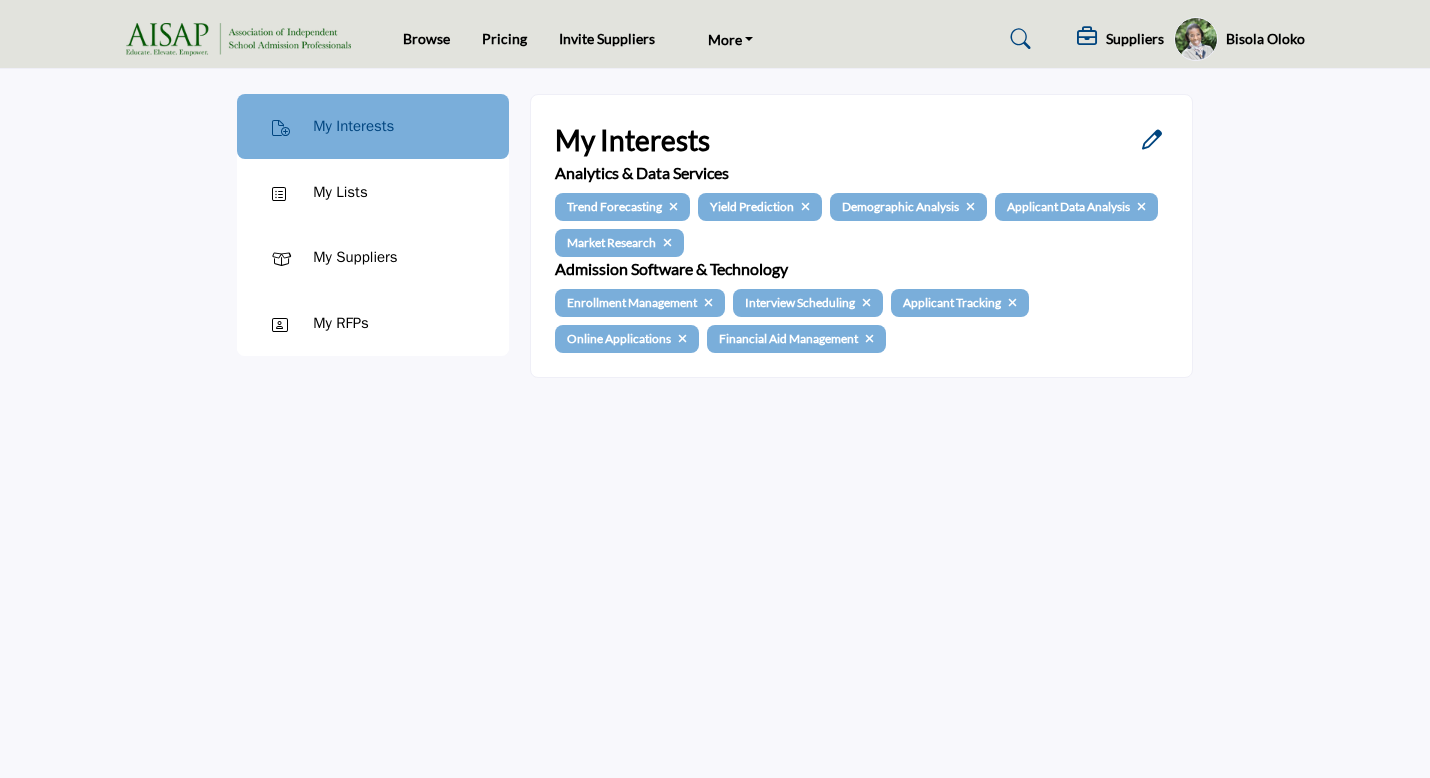 click at bounding box center (1196, 39) 